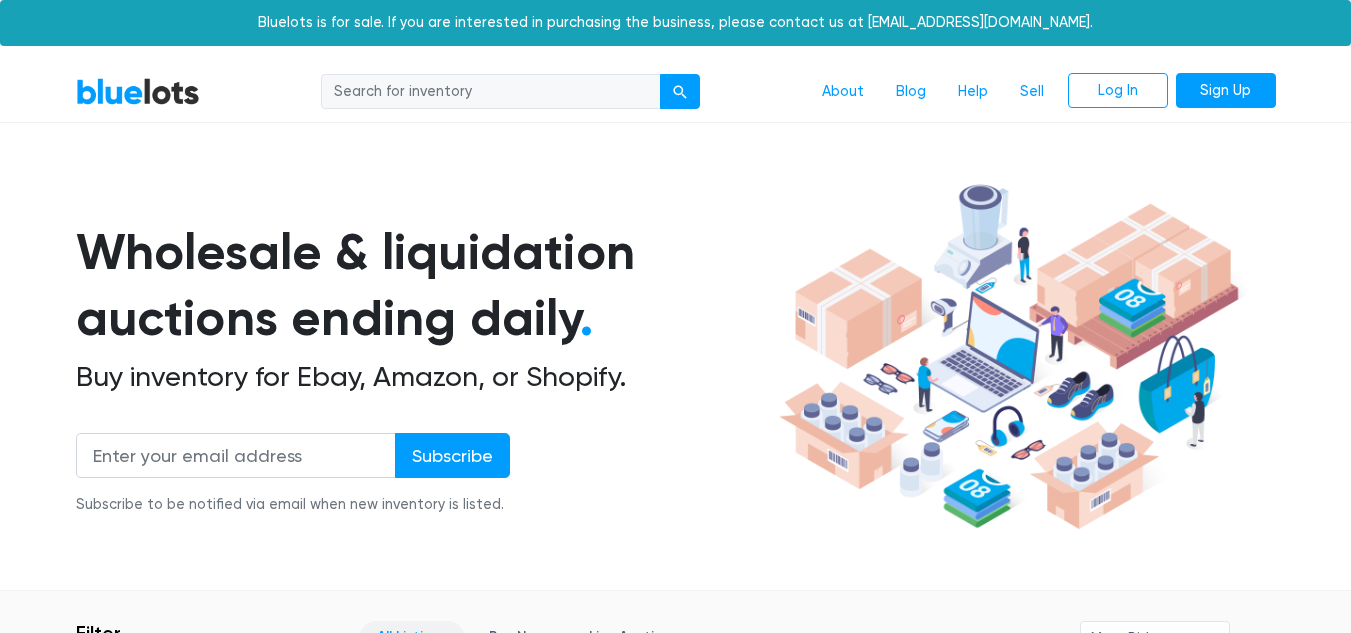 scroll, scrollTop: 0, scrollLeft: 0, axis: both 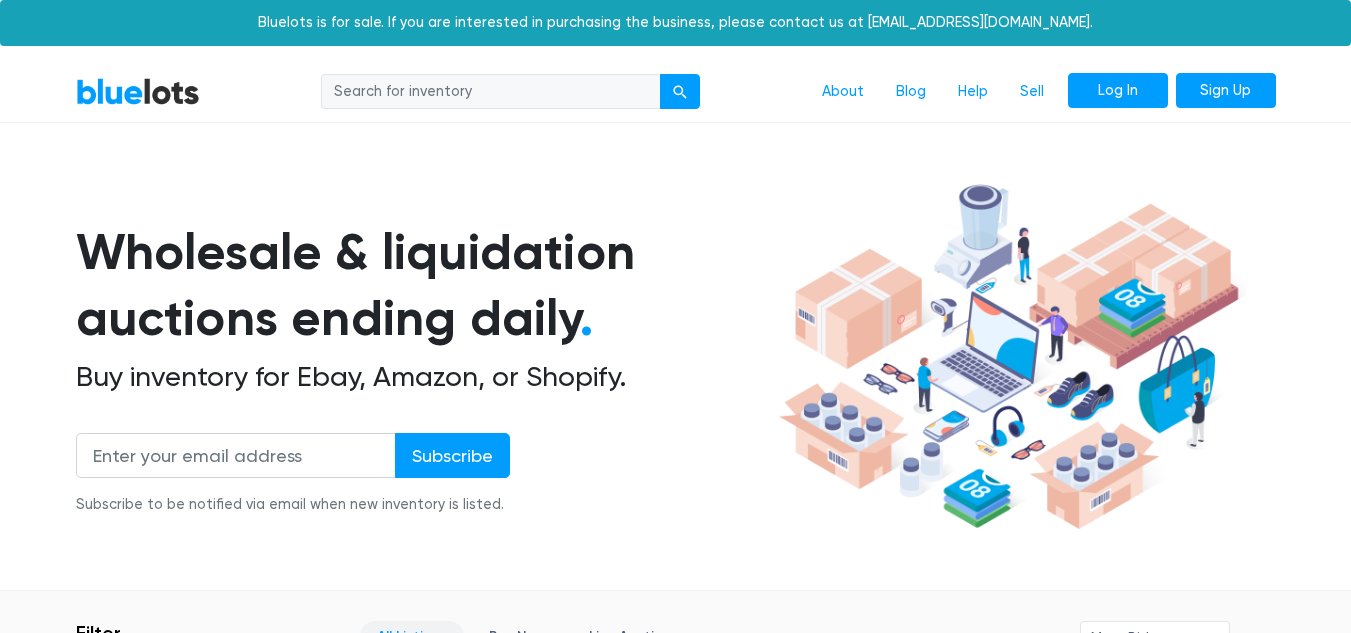 click on "Log In" at bounding box center (1118, 91) 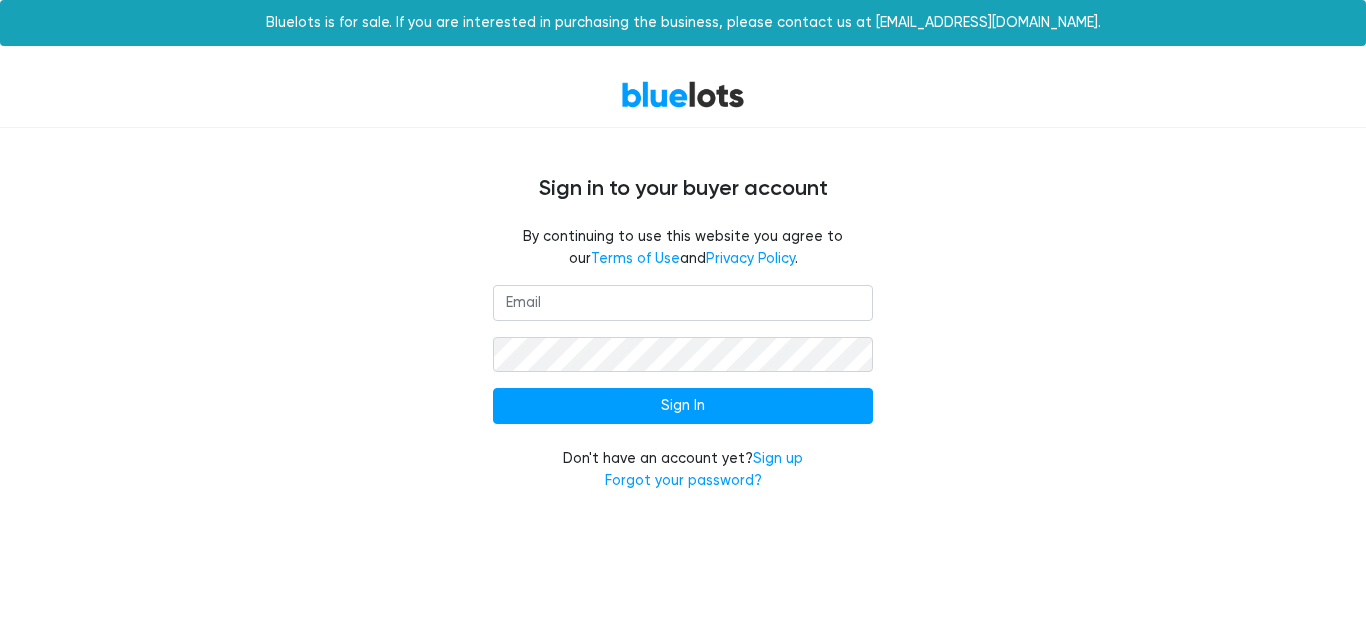 scroll, scrollTop: 0, scrollLeft: 0, axis: both 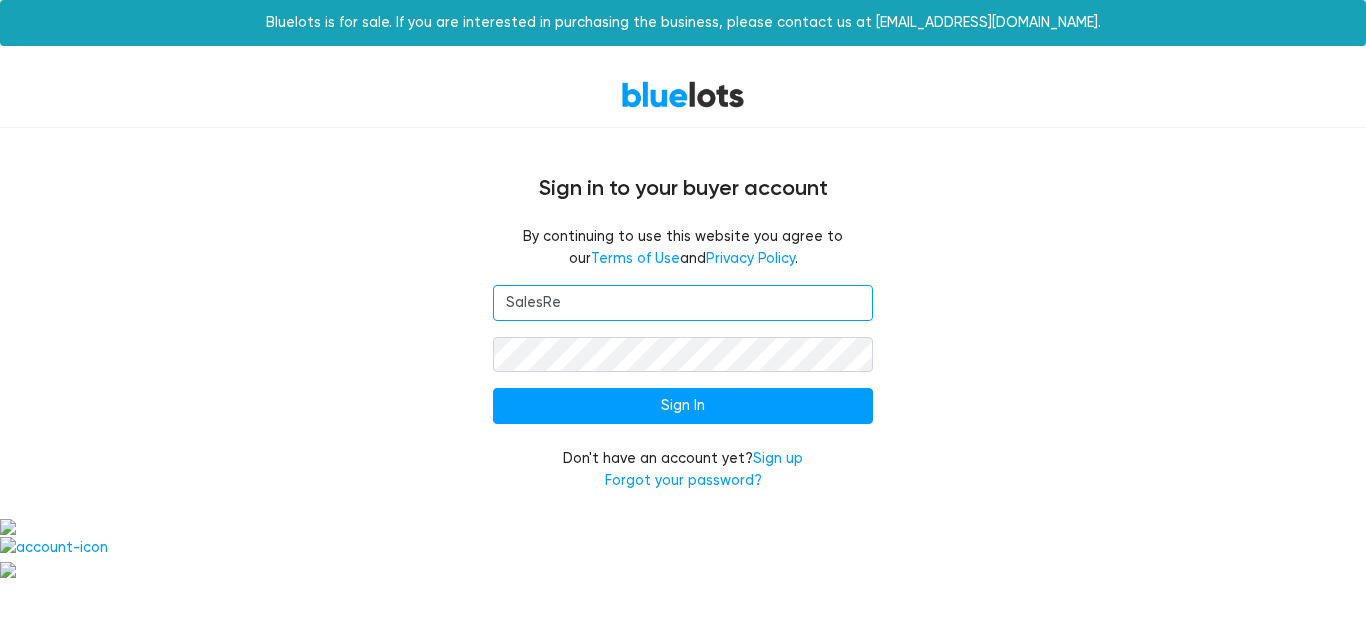 paste on "@[DOMAIN_NAME]" 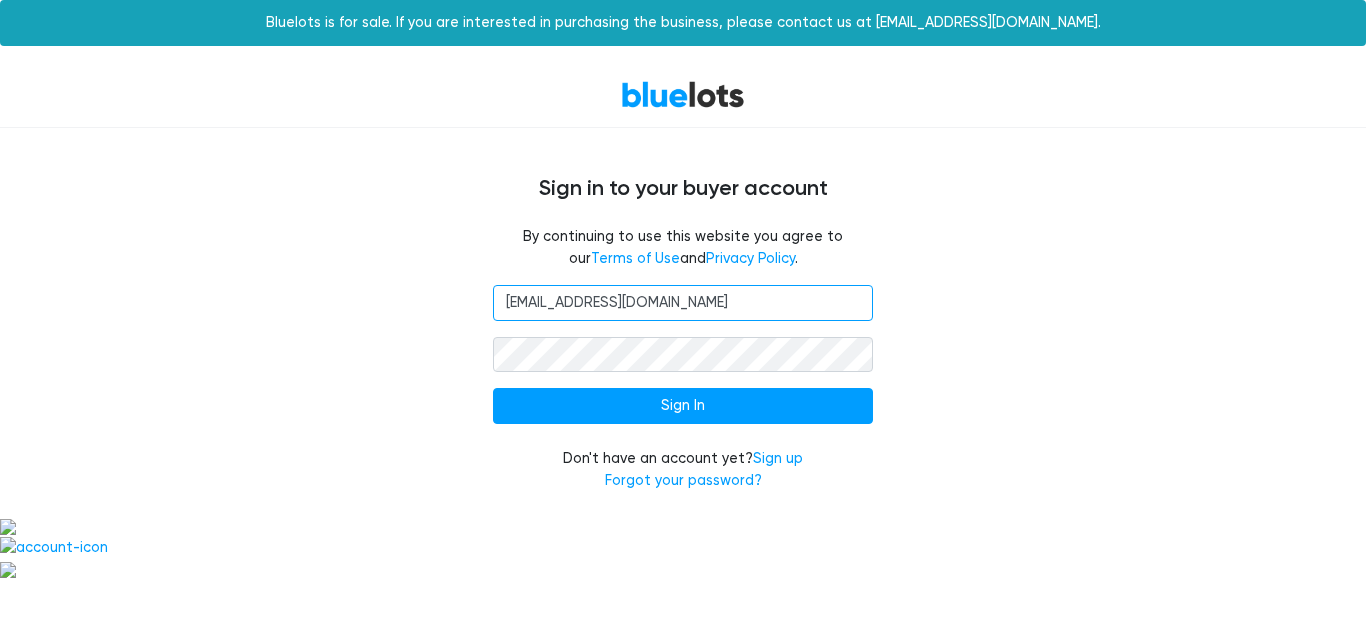 type on "[EMAIL_ADDRESS][DOMAIN_NAME]" 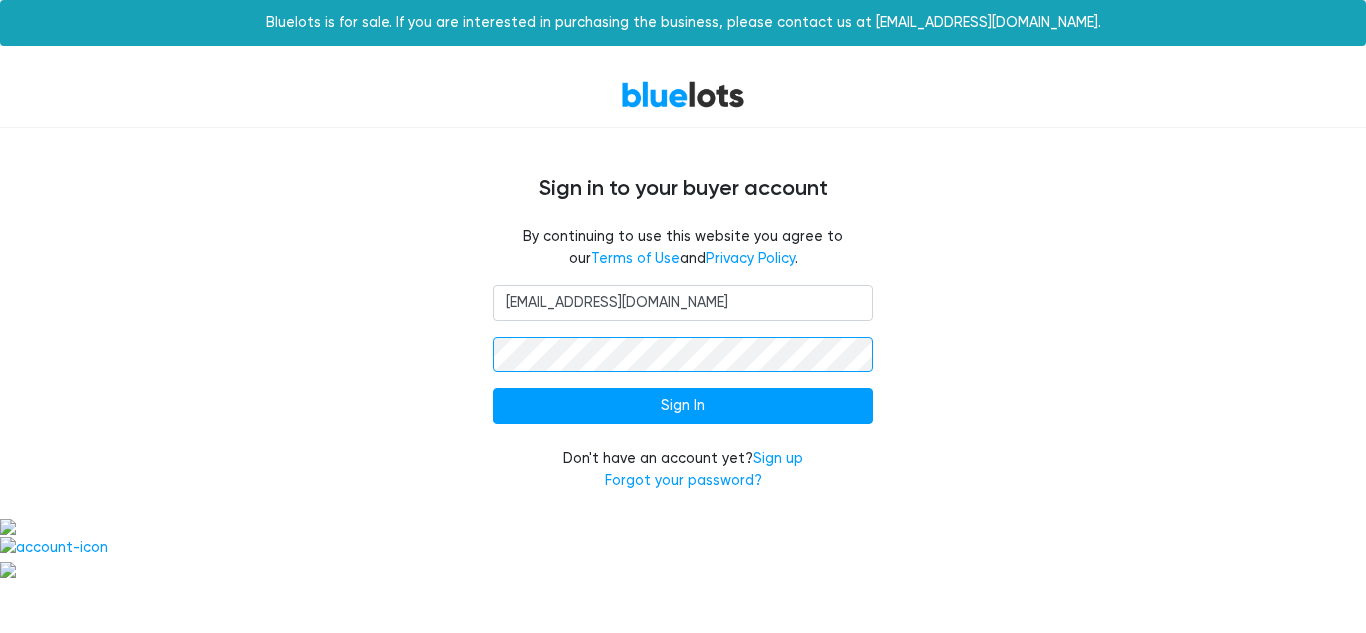 click on "Sign In" at bounding box center [683, 406] 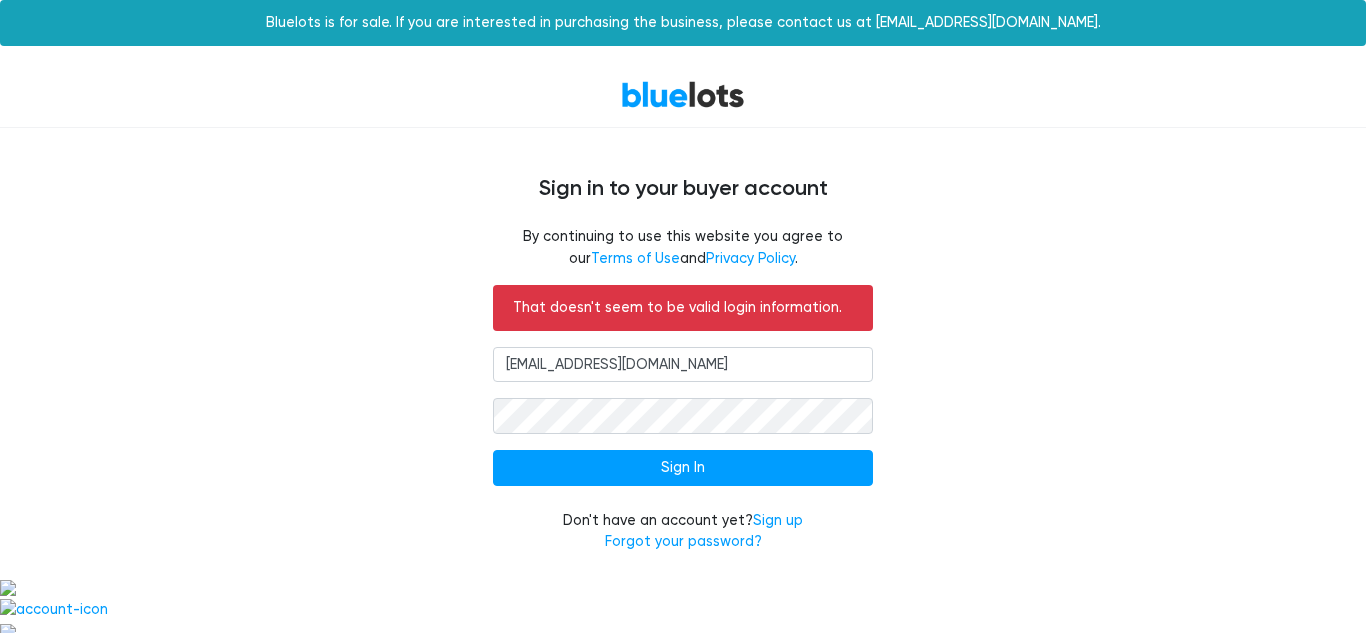 scroll, scrollTop: 0, scrollLeft: 0, axis: both 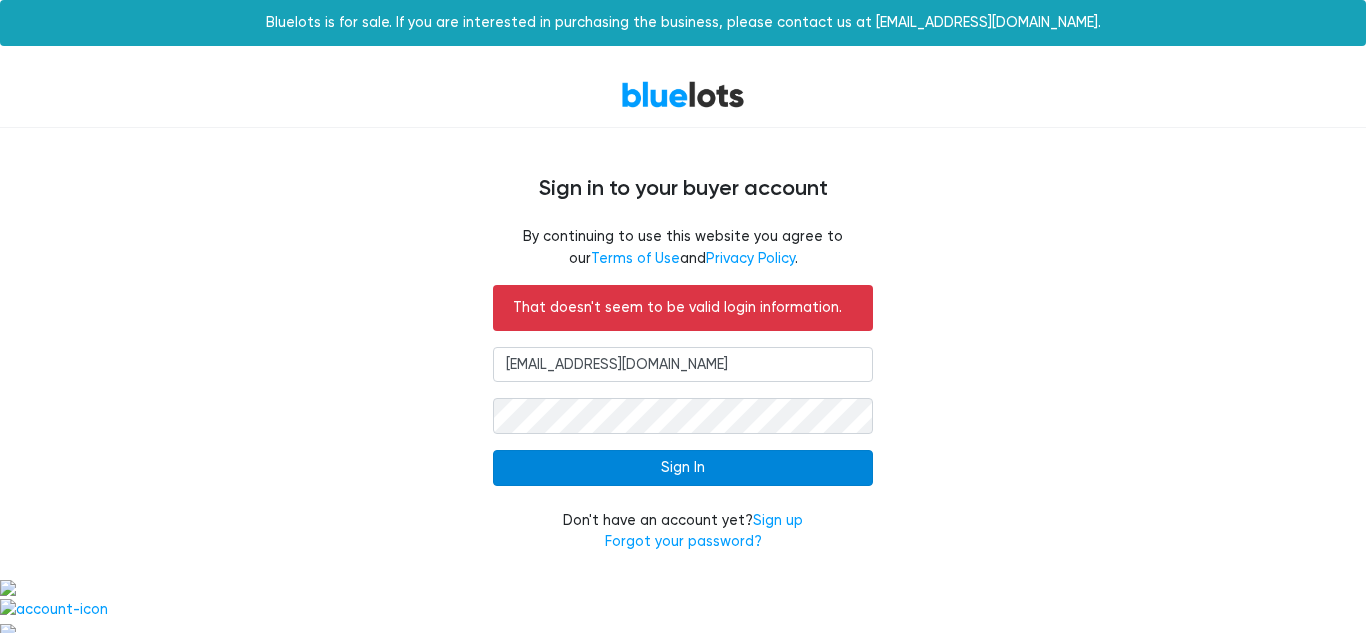 click on "Sign In" at bounding box center [683, 468] 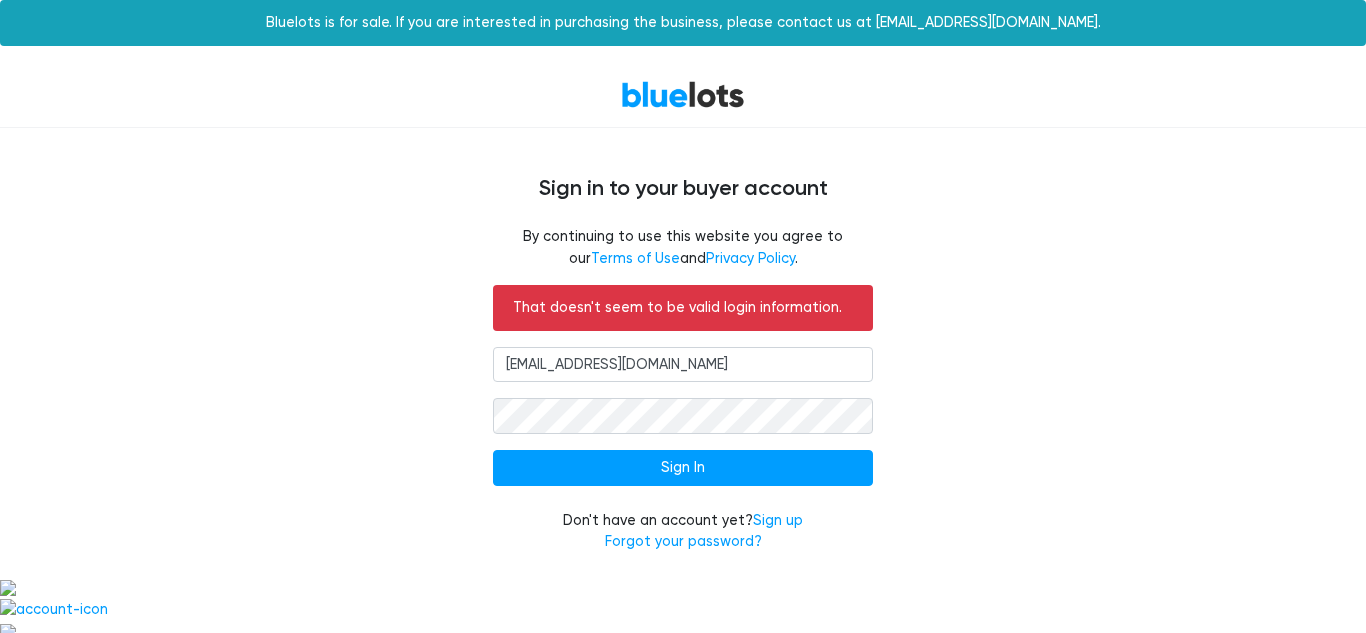 scroll, scrollTop: 0, scrollLeft: 0, axis: both 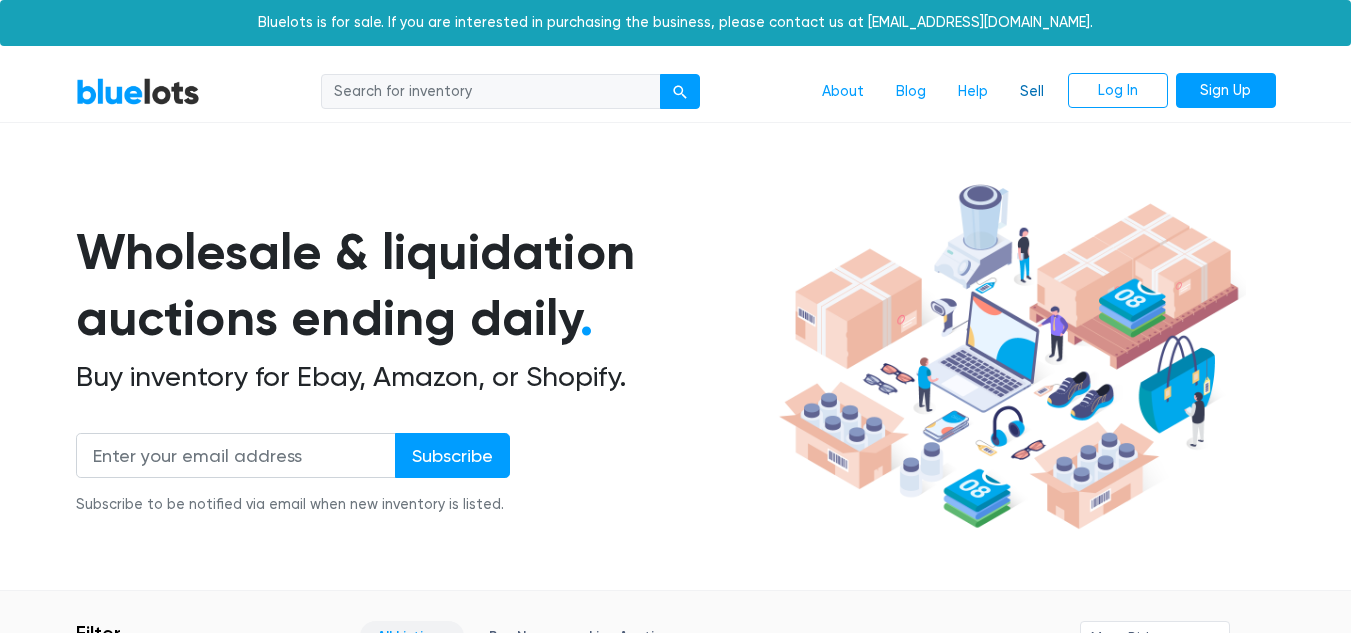 click on "Sell" at bounding box center [1032, 92] 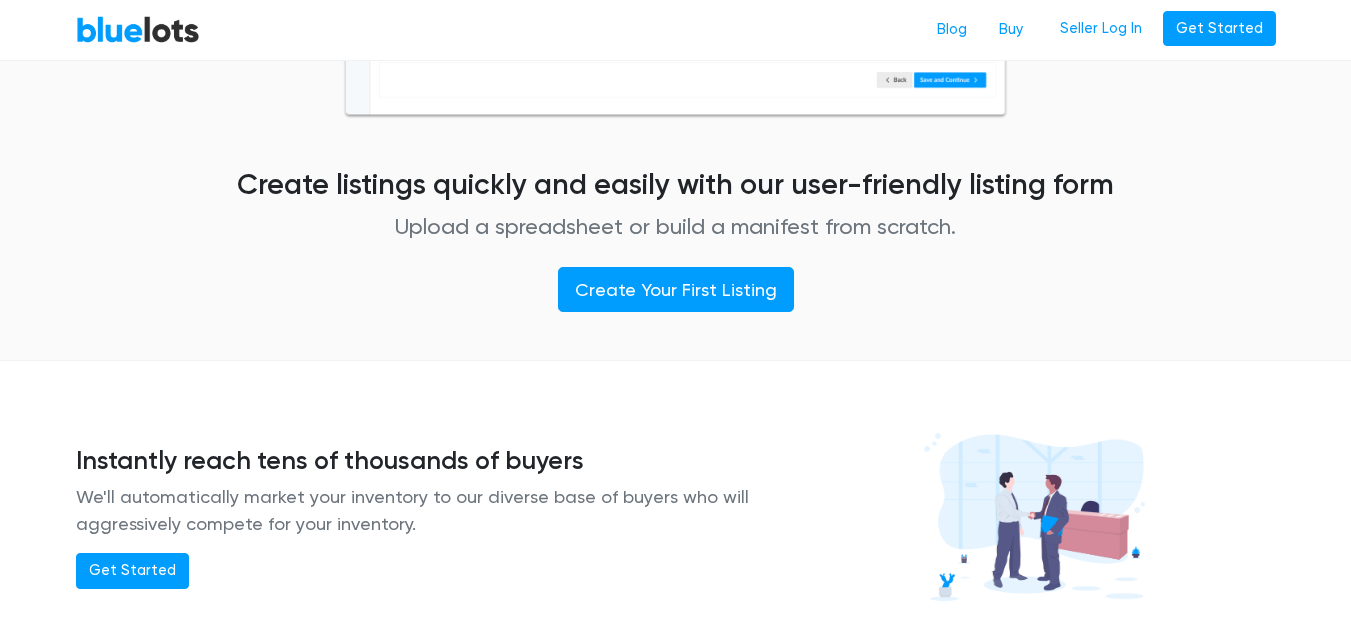 scroll, scrollTop: 1197, scrollLeft: 0, axis: vertical 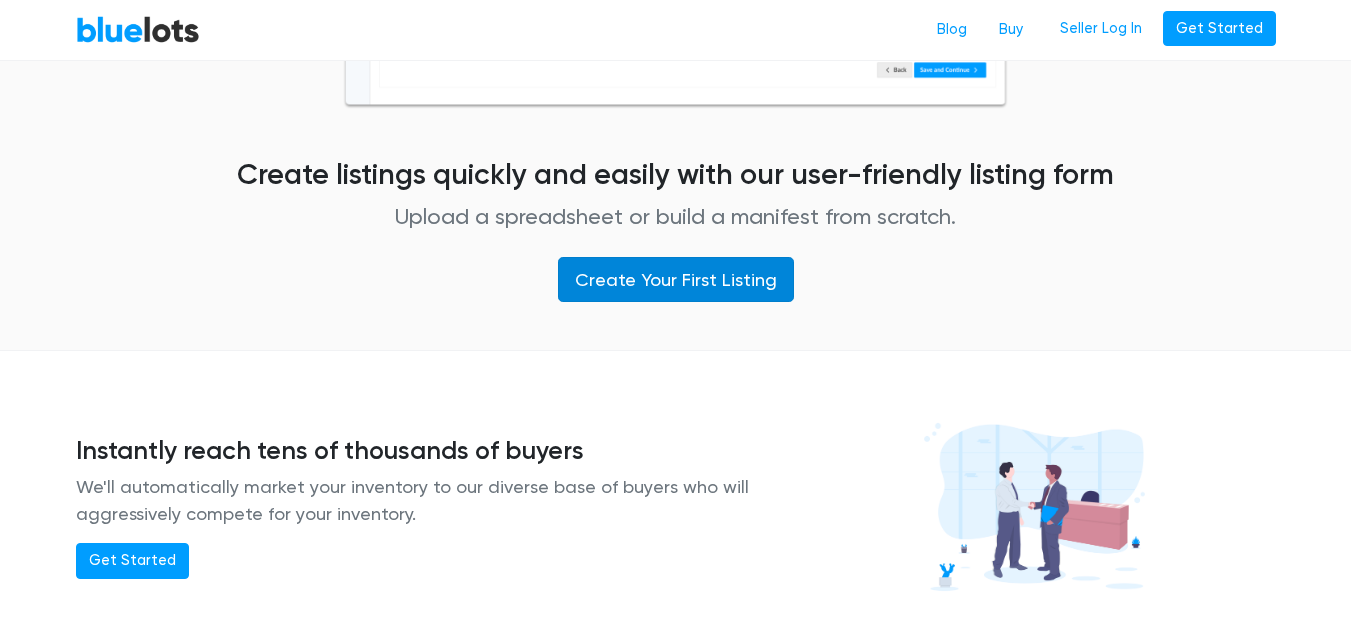 click on "Create Your First Listing" at bounding box center (676, 279) 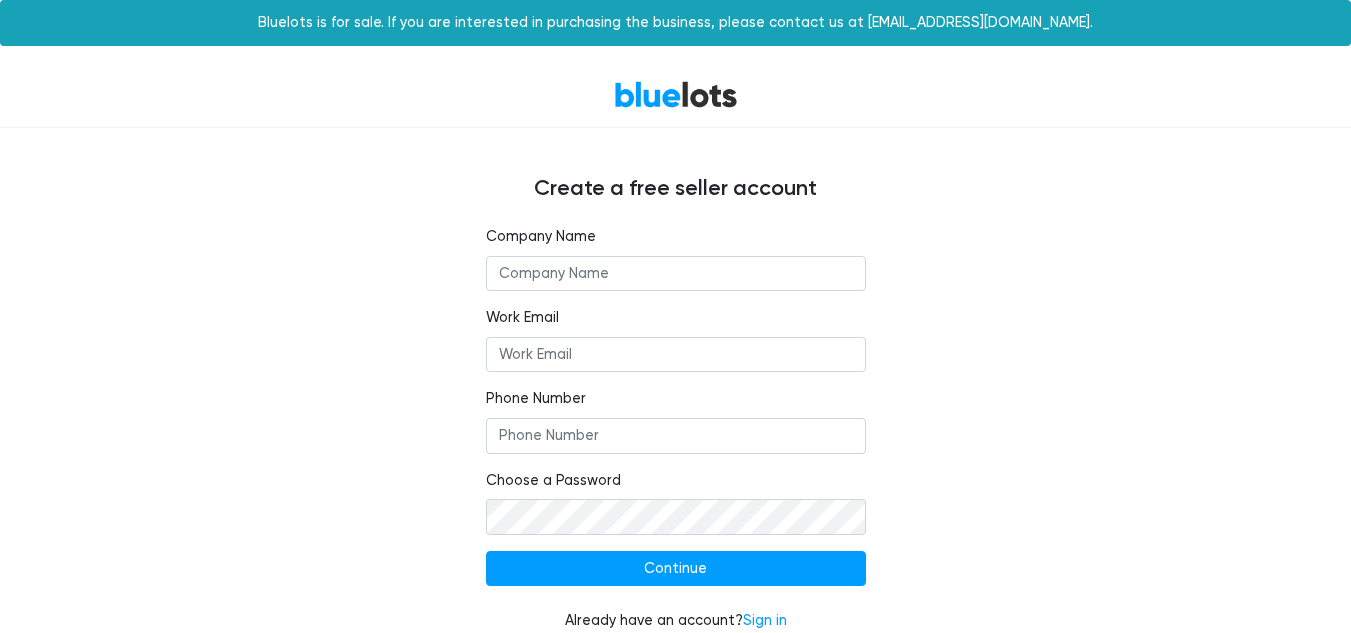 scroll, scrollTop: 23, scrollLeft: 0, axis: vertical 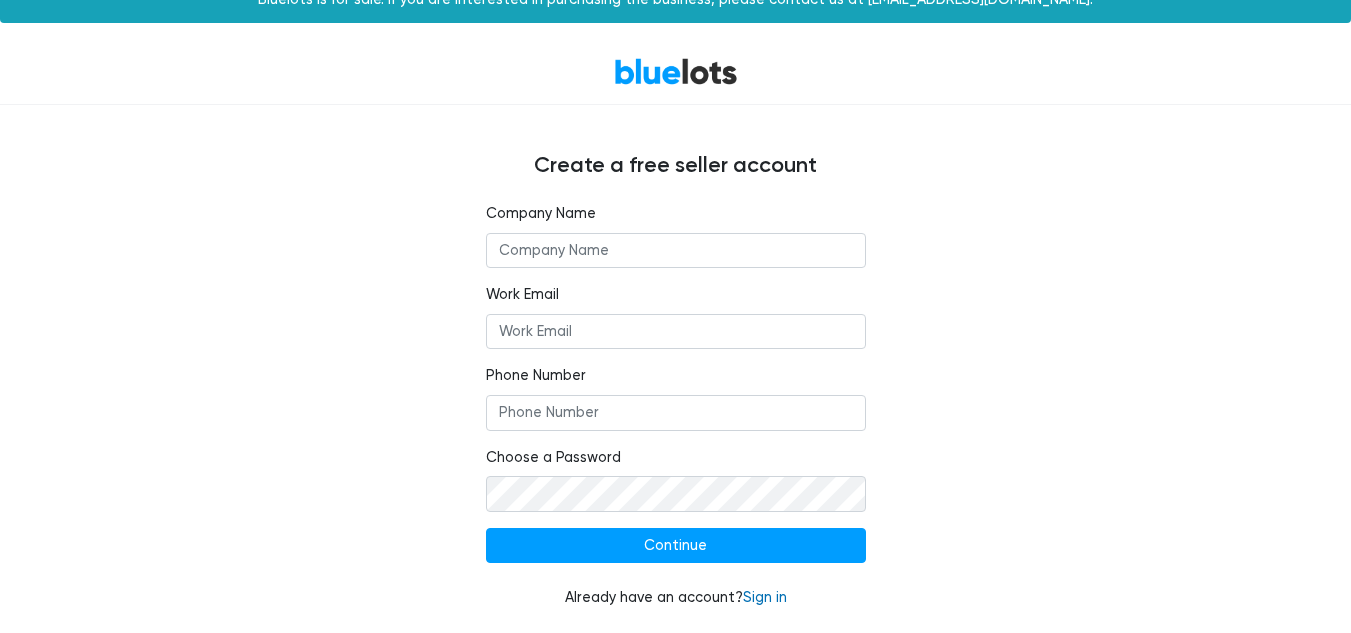 click on "Sign in" at bounding box center [765, 597] 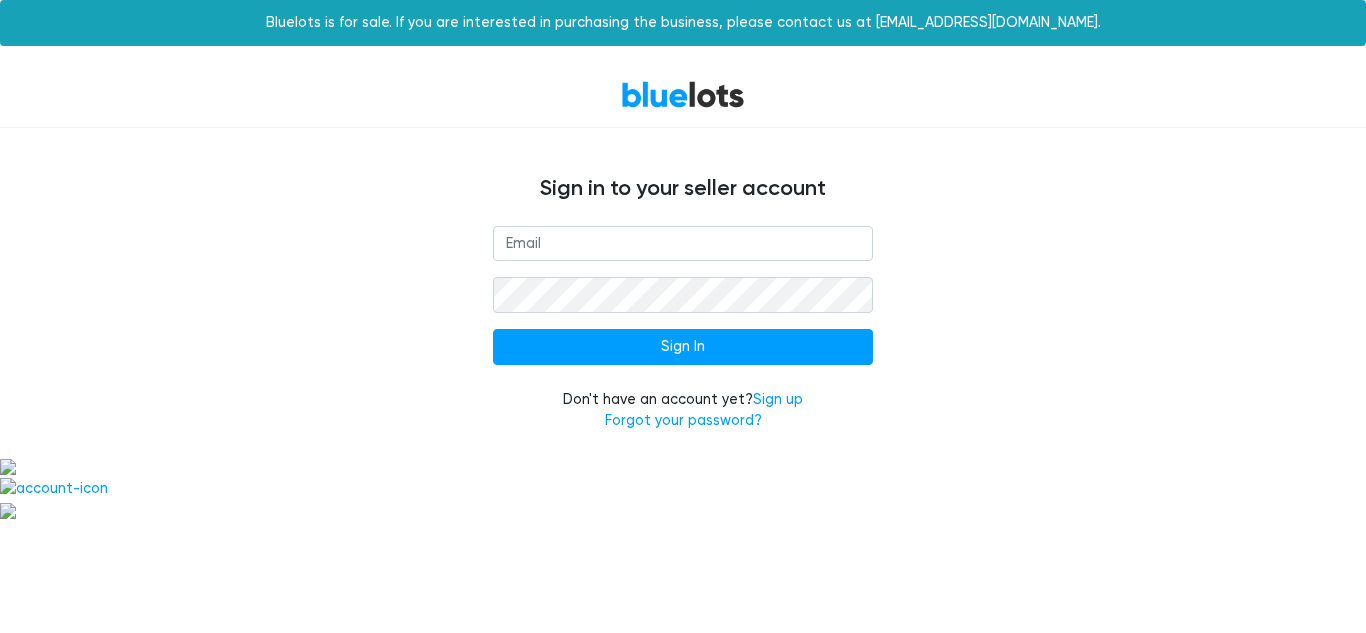 scroll, scrollTop: 0, scrollLeft: 0, axis: both 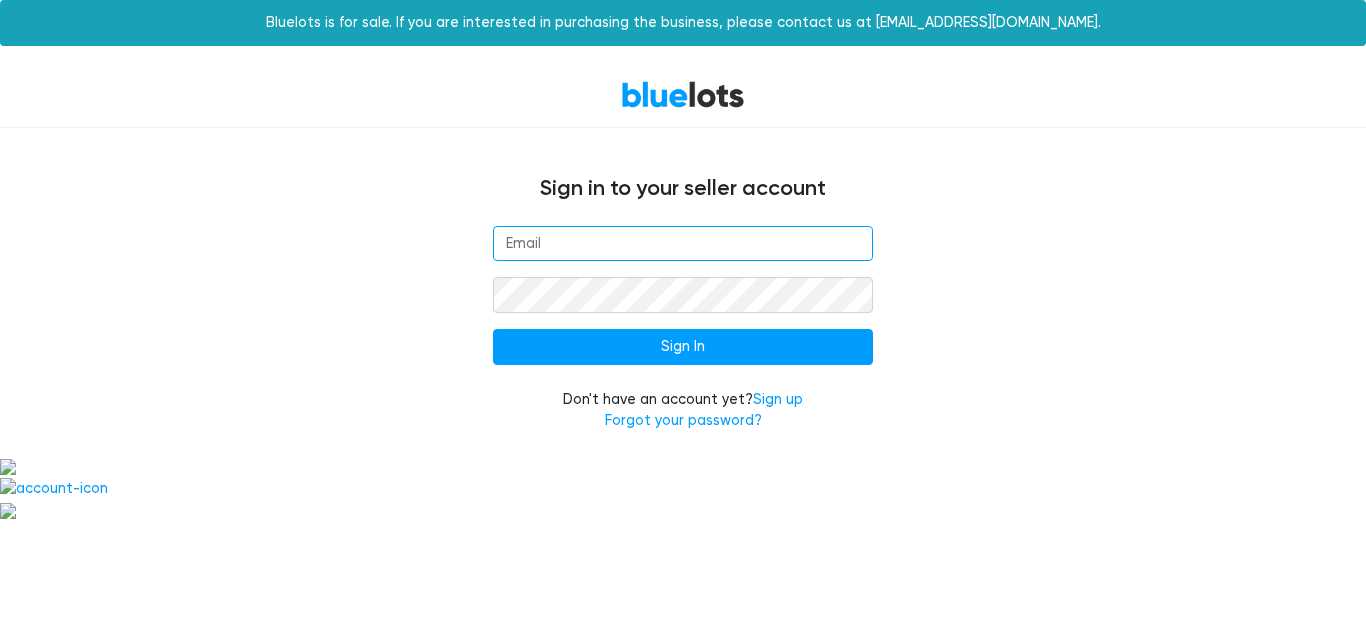 paste on "[EMAIL_ADDRESS][DOMAIN_NAME]" 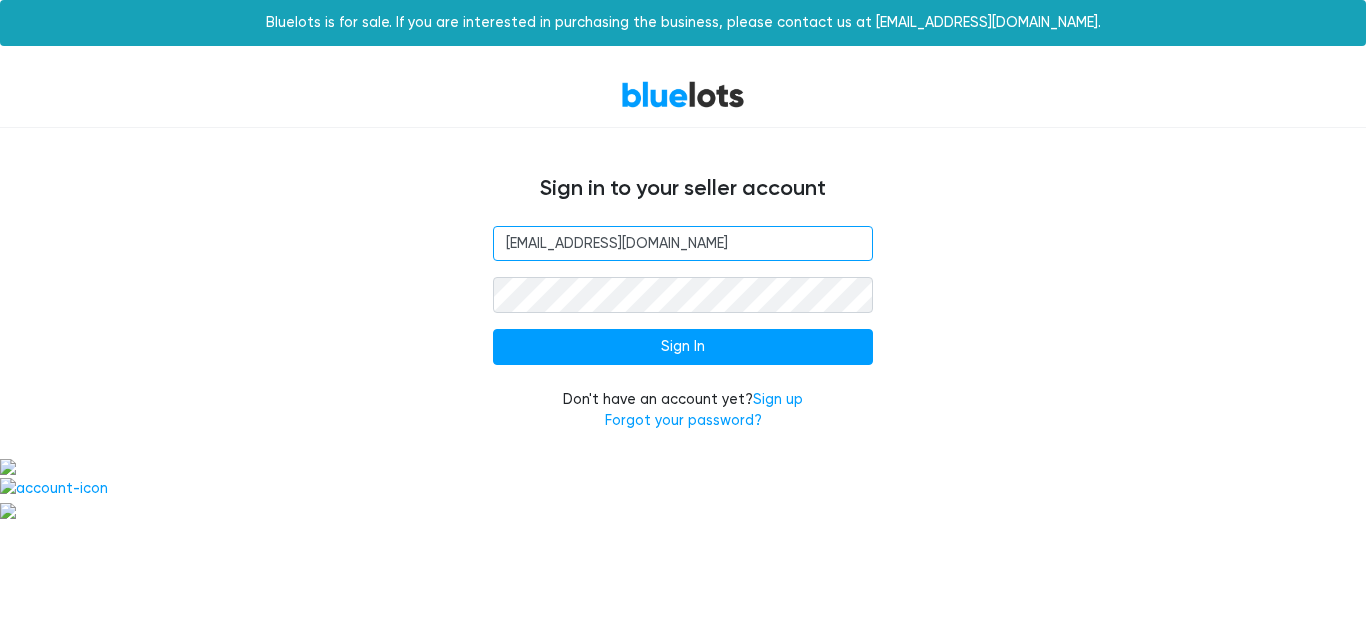 type on "[EMAIL_ADDRESS][DOMAIN_NAME]" 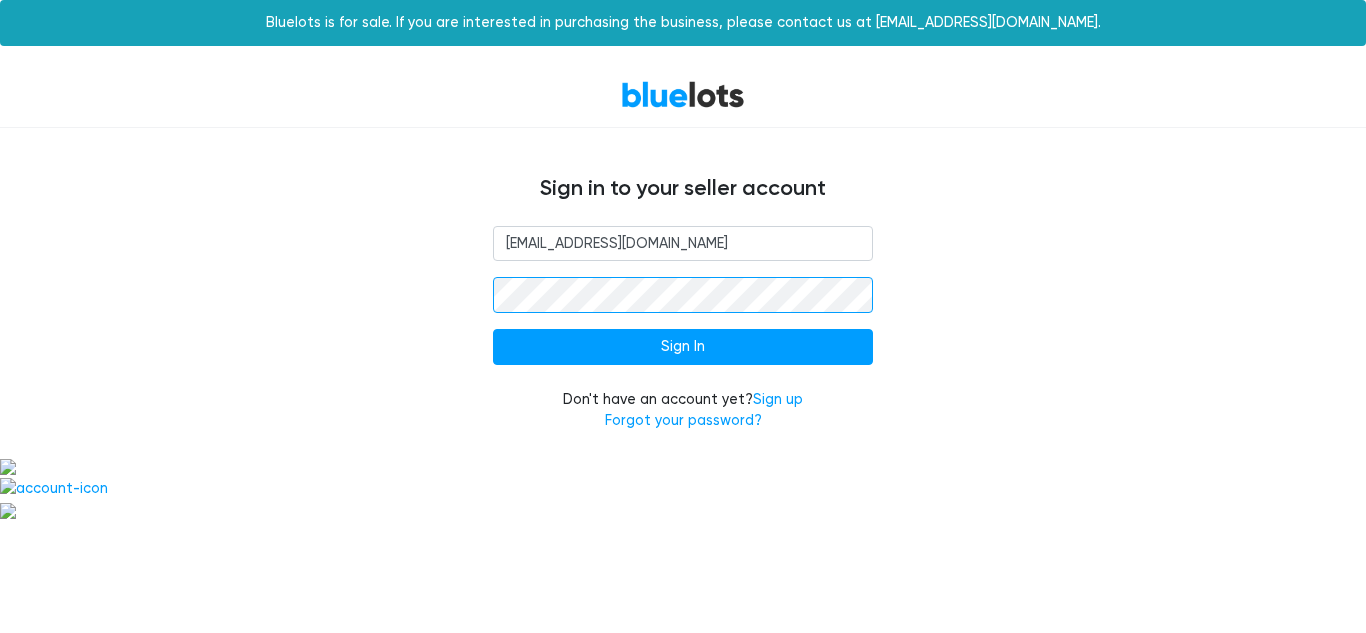 click on "Sign In" at bounding box center [683, 347] 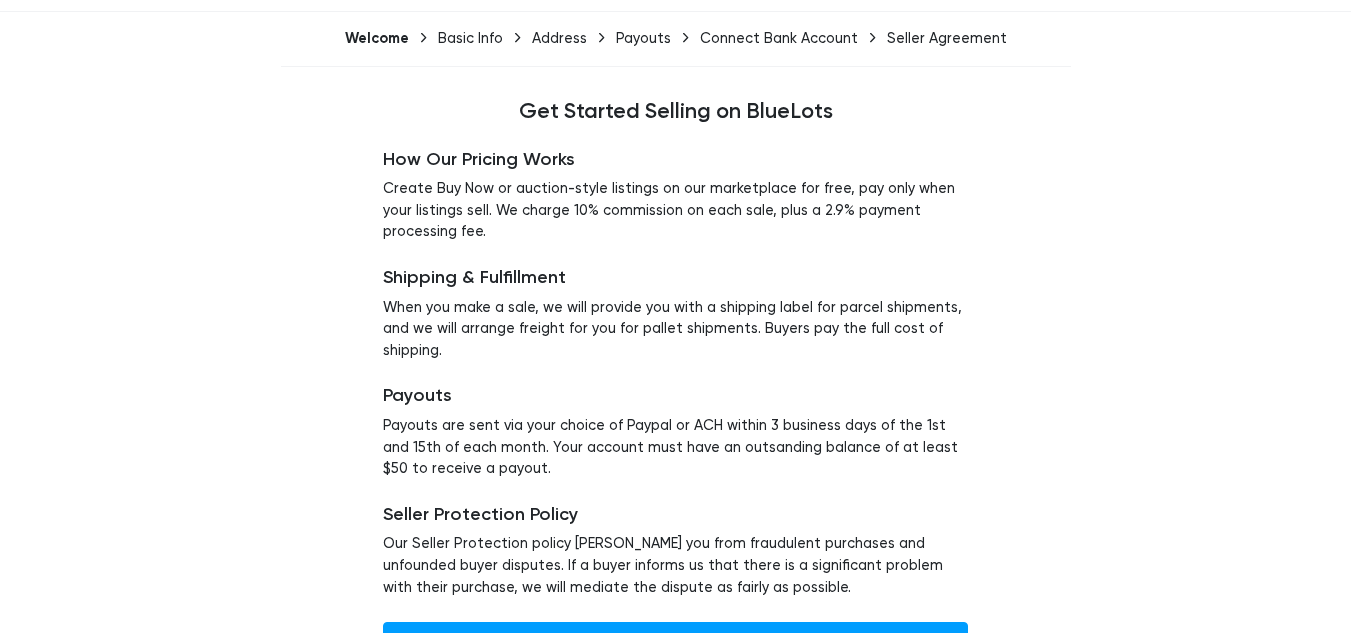 scroll, scrollTop: 117, scrollLeft: 0, axis: vertical 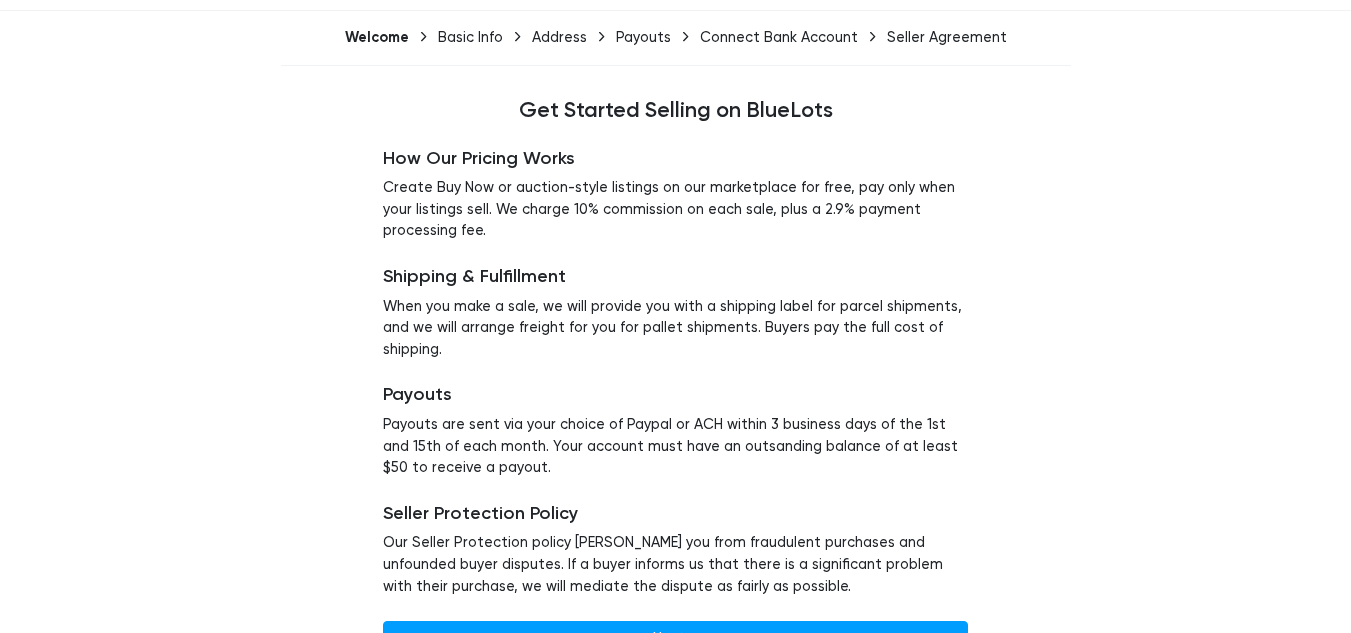 click on "Create Buy Now or auction-style listings on our marketplace for free, pay only when your listings sell. We charge 10% commission on each sale, plus a 2.9% payment processing fee." at bounding box center [675, 209] 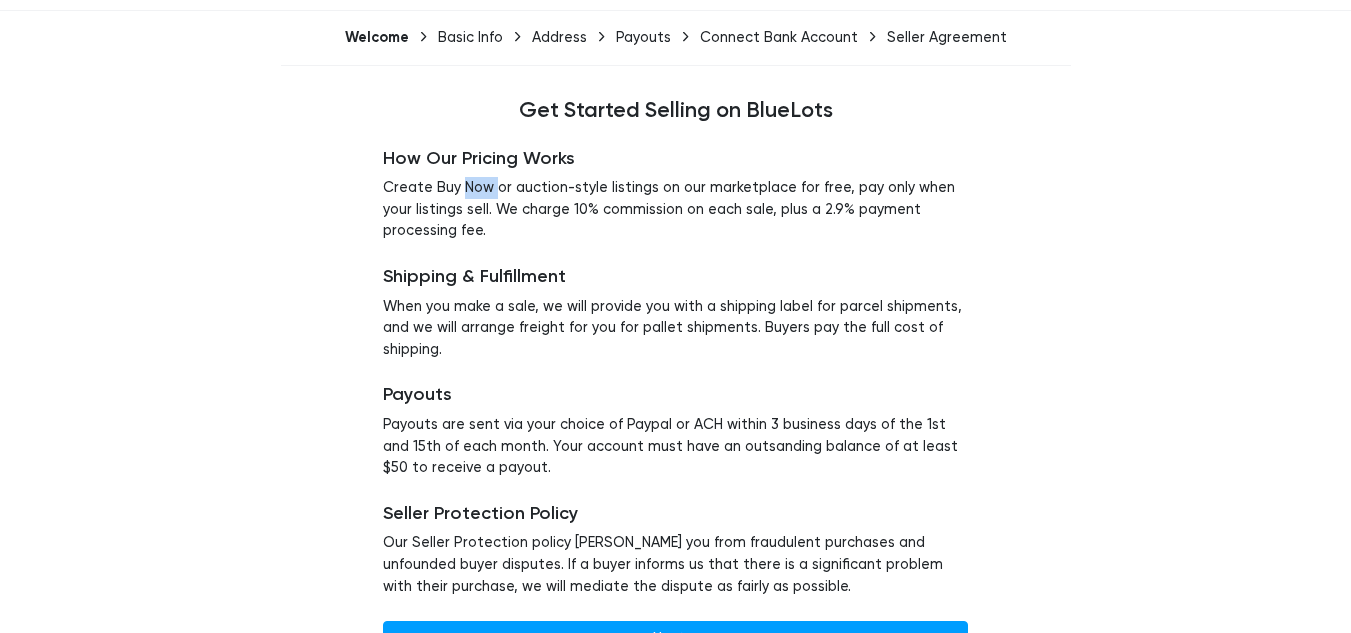 click on "Create Buy Now or auction-style listings on our marketplace for free, pay only when your listings sell. We charge 10% commission on each sale, plus a 2.9% payment processing fee." at bounding box center [675, 209] 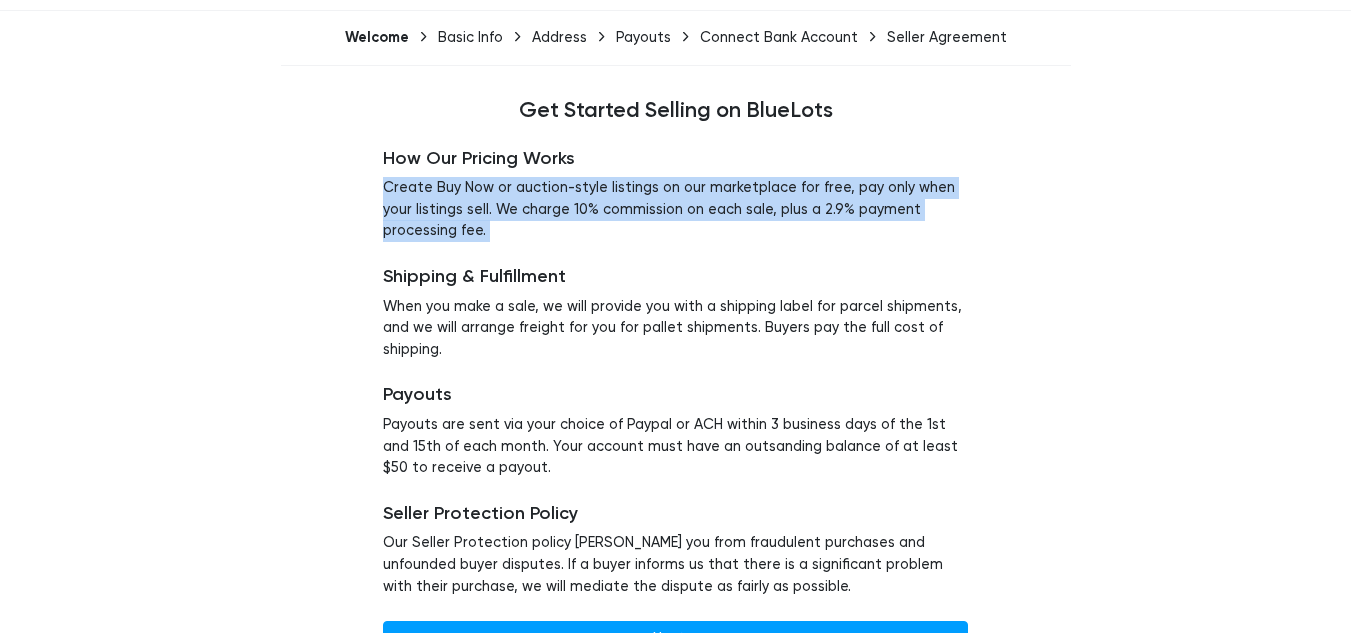 click on "Create Buy Now or auction-style listings on our marketplace for free, pay only when your listings sell. We charge 10% commission on each sale, plus a 2.9% payment processing fee." at bounding box center [675, 209] 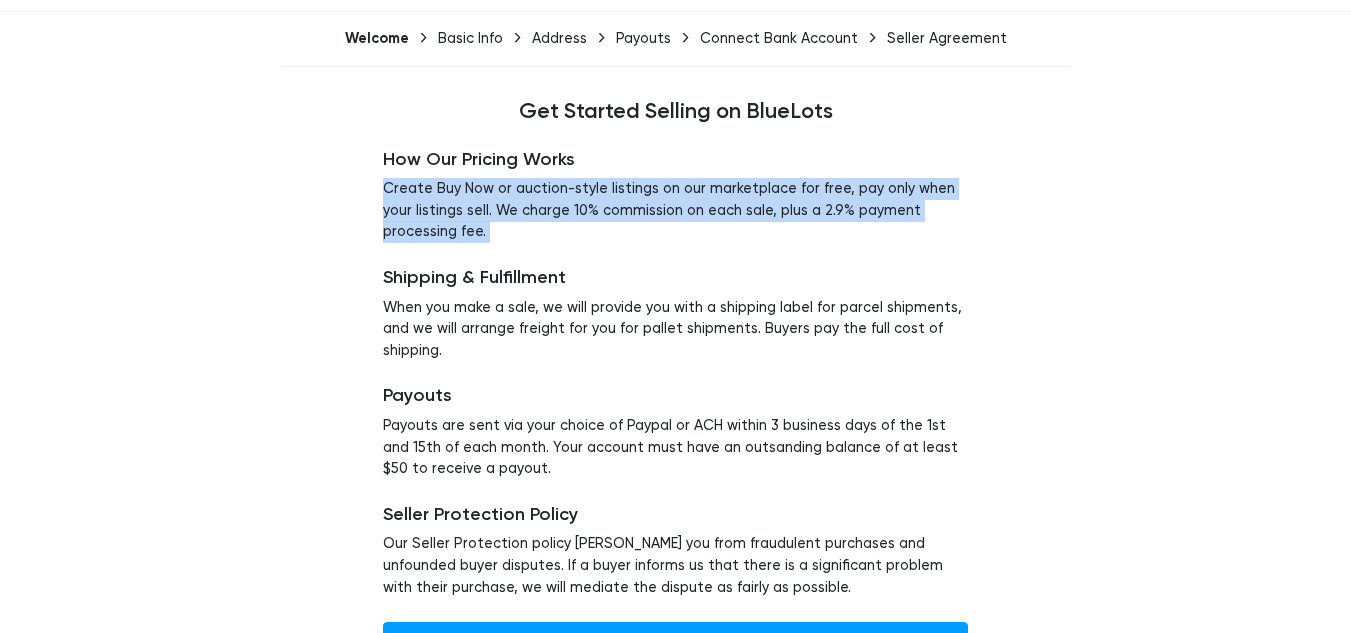 scroll, scrollTop: 118, scrollLeft: 0, axis: vertical 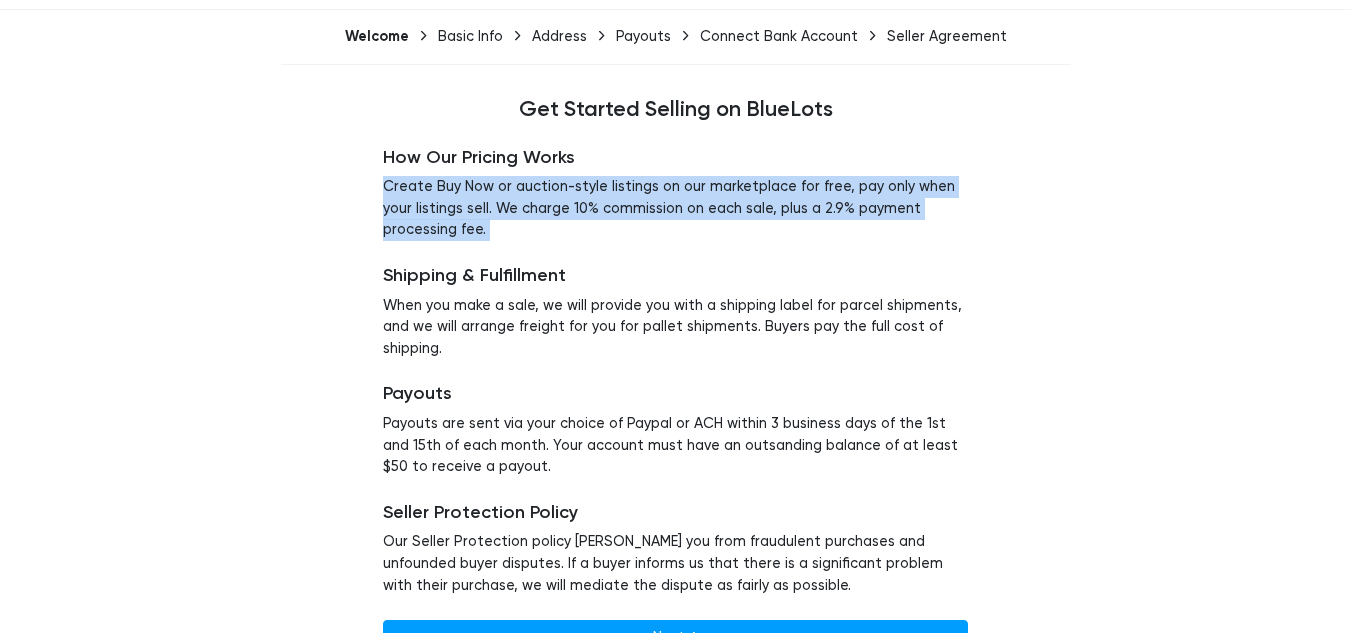 click on "Create Buy Now or auction-style listings on our marketplace for free, pay only when your listings sell. We charge 10% commission on each sale, plus a 2.9% payment processing fee." at bounding box center (675, 208) 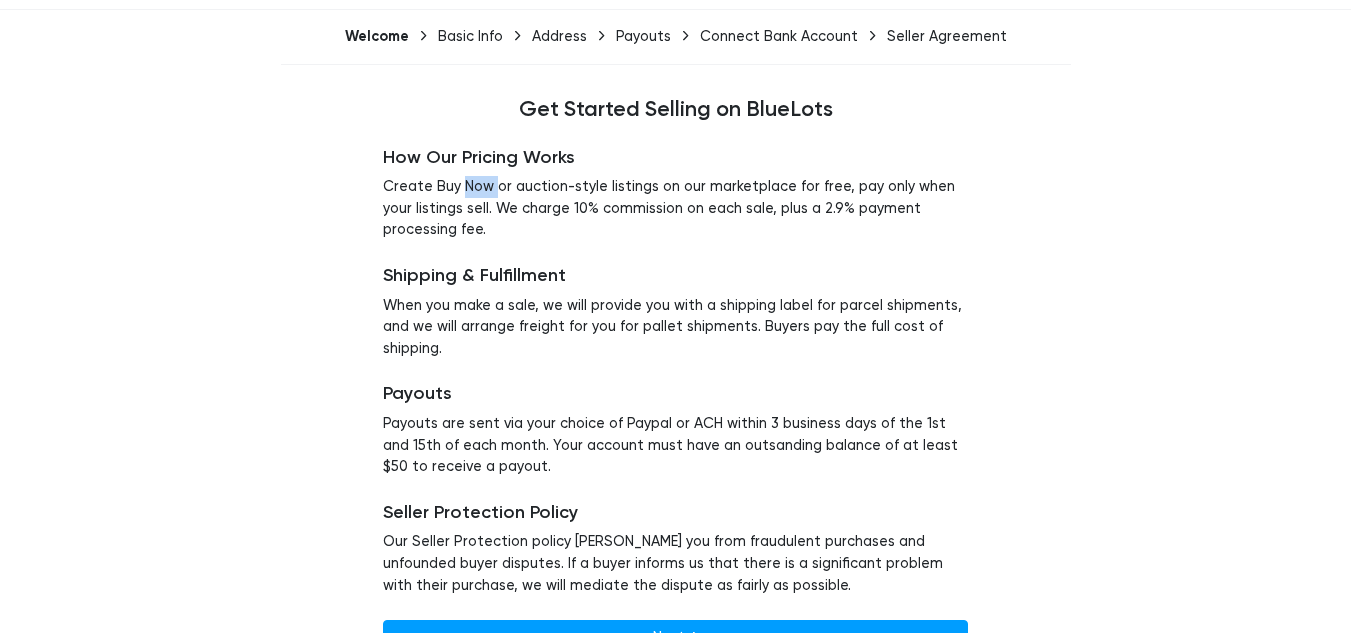 click on "Create Buy Now or auction-style listings on our marketplace for free, pay only when your listings sell. We charge 10% commission on each sale, plus a 2.9% payment processing fee." at bounding box center (675, 208) 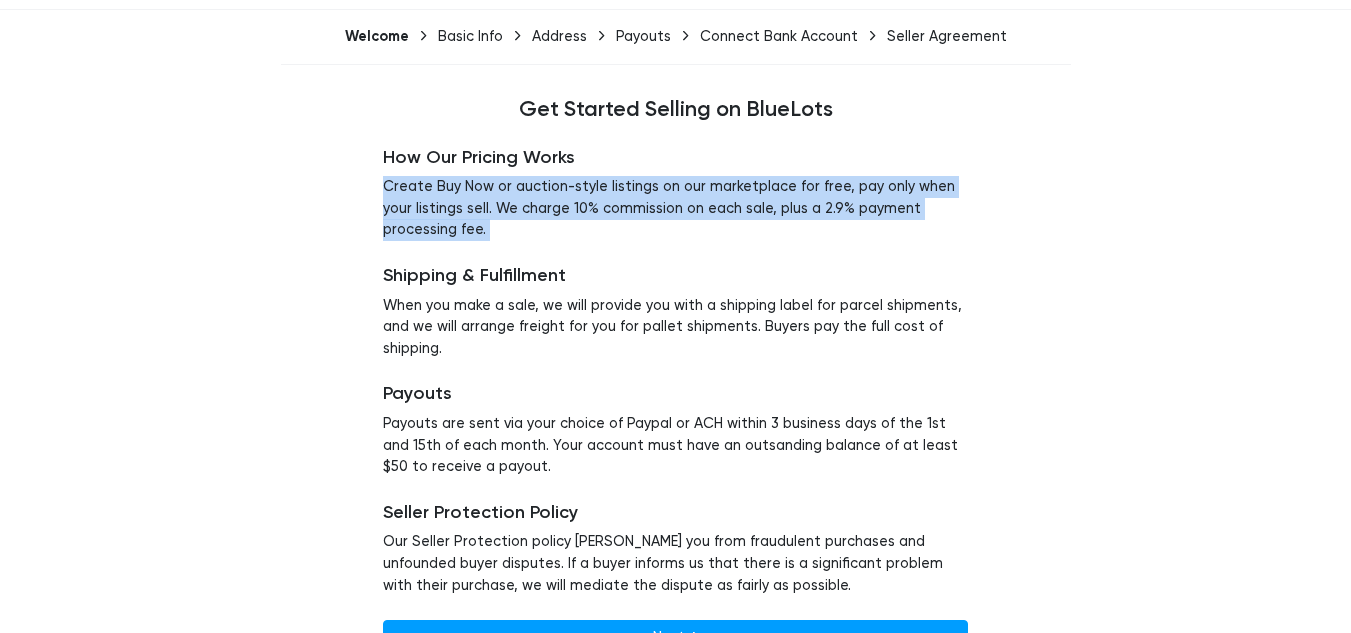 click on "Create Buy Now or auction-style listings on our marketplace for free, pay only when your listings sell. We charge 10% commission on each sale, plus a 2.9% payment processing fee." at bounding box center [675, 208] 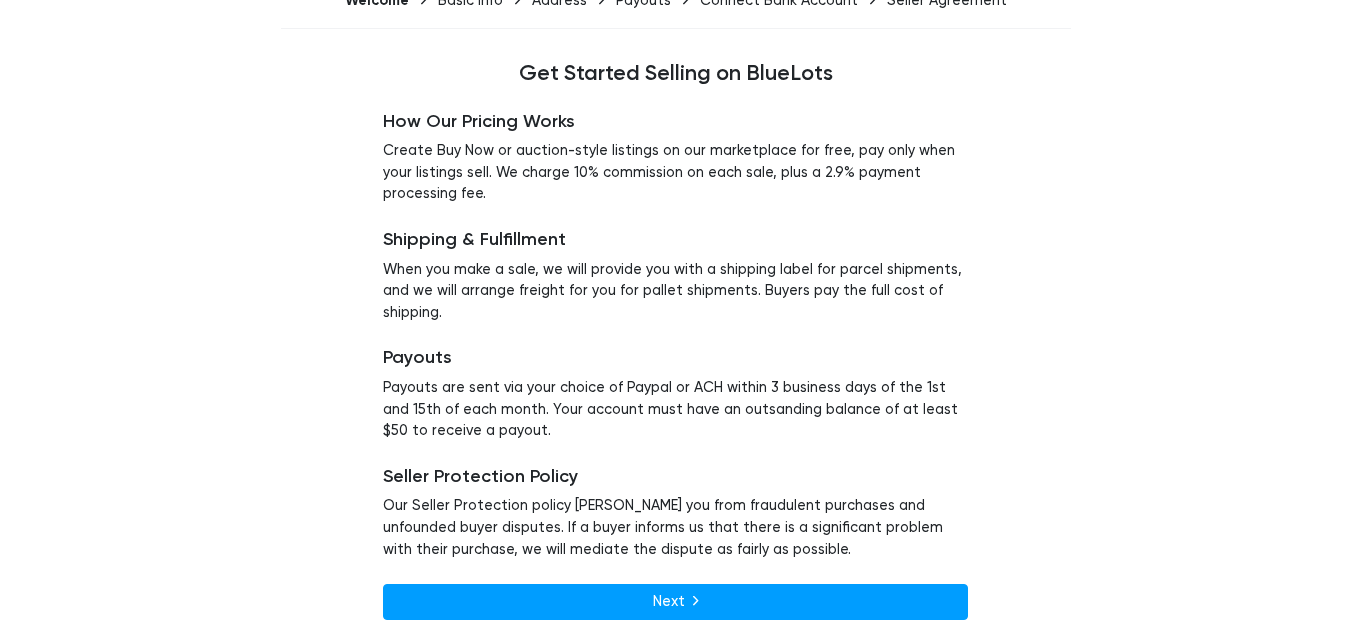 scroll, scrollTop: 165, scrollLeft: 0, axis: vertical 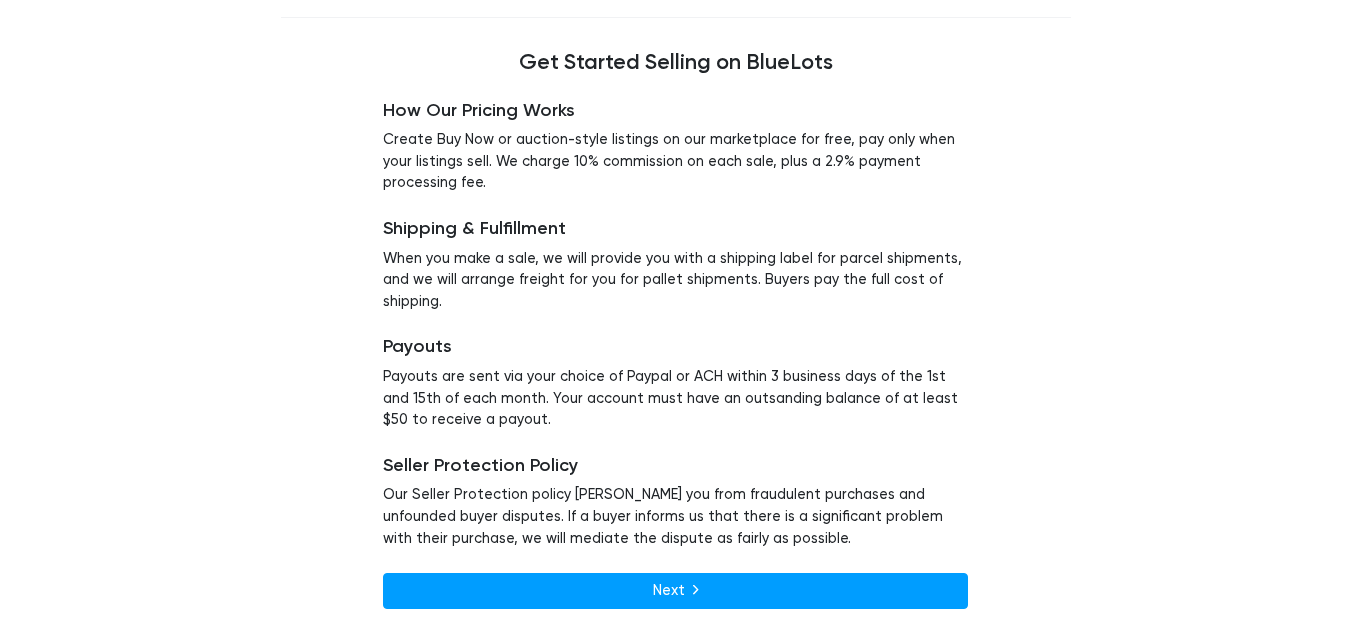 click on "Create Buy Now or auction-style listings on our marketplace for free, pay only when your listings sell. We charge 10% commission on each sale, plus a 2.9% payment processing fee." at bounding box center (675, 161) 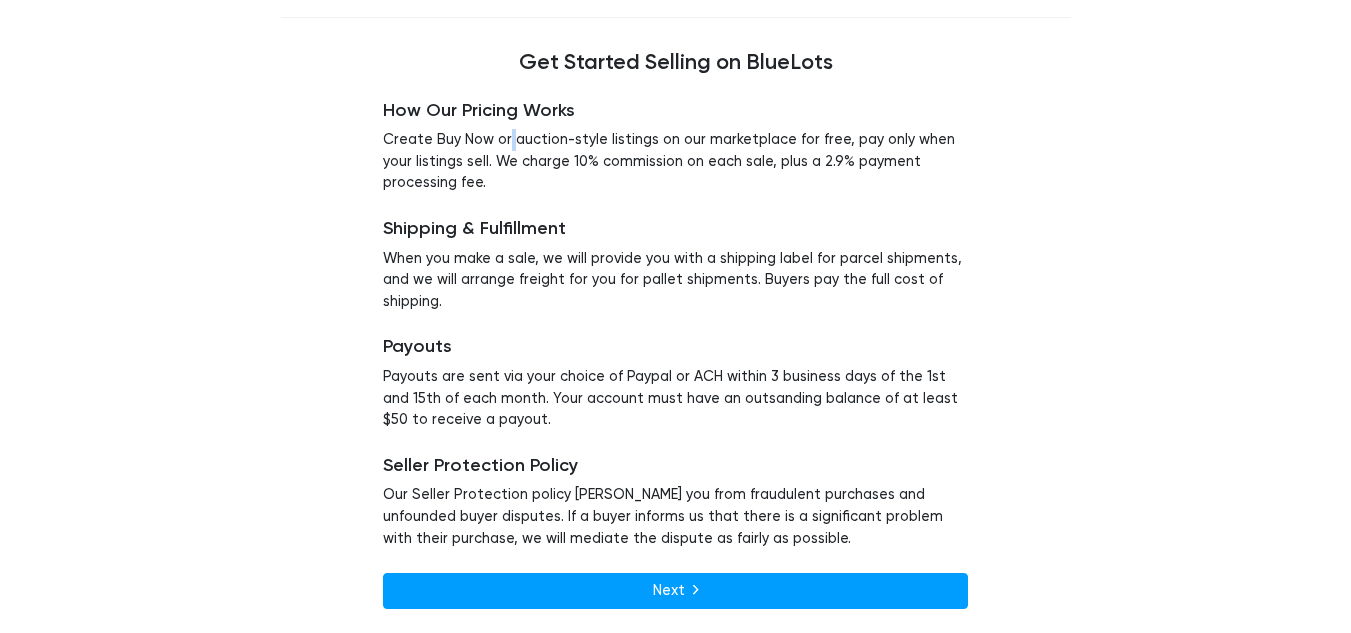 click on "Create Buy Now or auction-style listings on our marketplace for free, pay only when your listings sell. We charge 10% commission on each sale, plus a 2.9% payment processing fee." at bounding box center [675, 161] 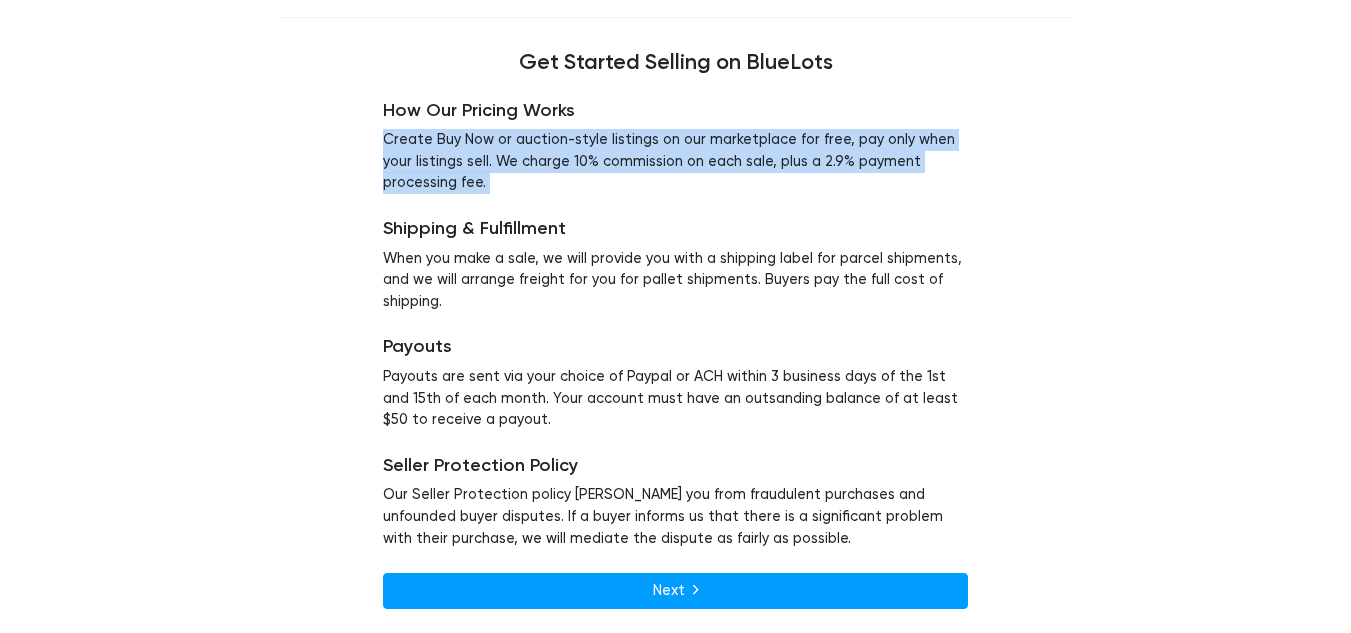click on "Create Buy Now or auction-style listings on our marketplace for free, pay only when your listings sell. We charge 10% commission on each sale, plus a 2.9% payment processing fee." at bounding box center (675, 161) 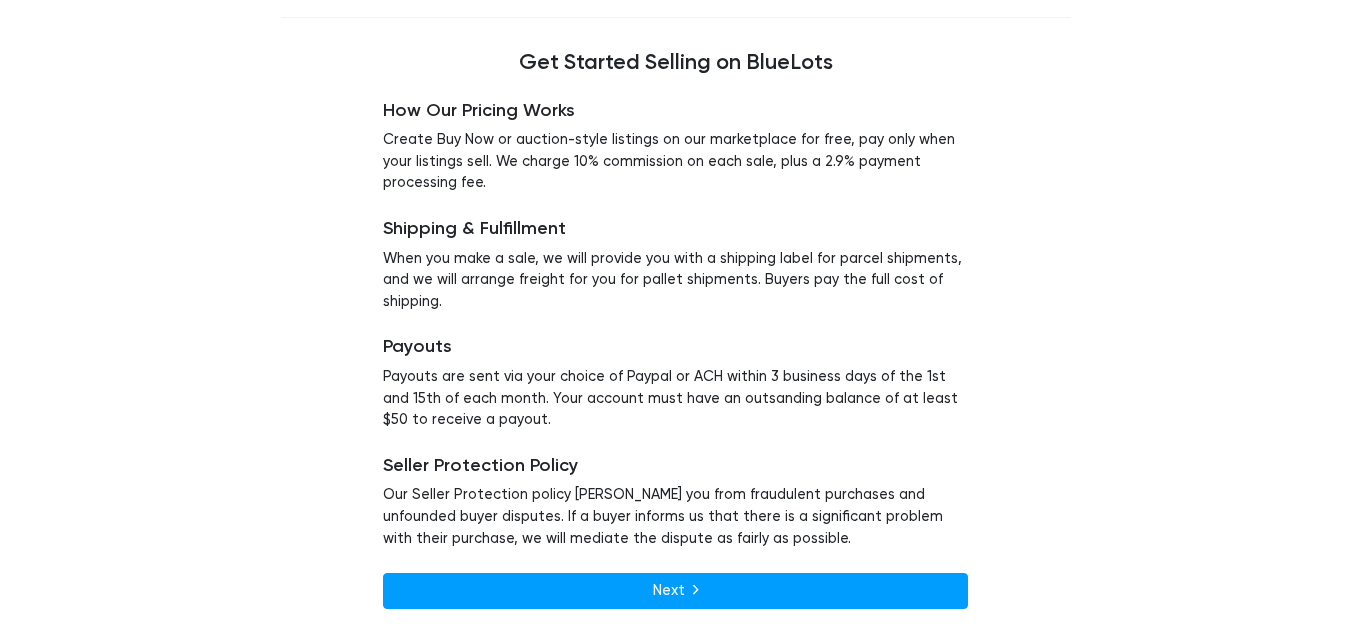 click on "Create Buy Now or auction-style listings on our marketplace for free, pay only when your listings sell. We charge 10% commission on each sale, plus a 2.9% payment processing fee." at bounding box center (675, 161) 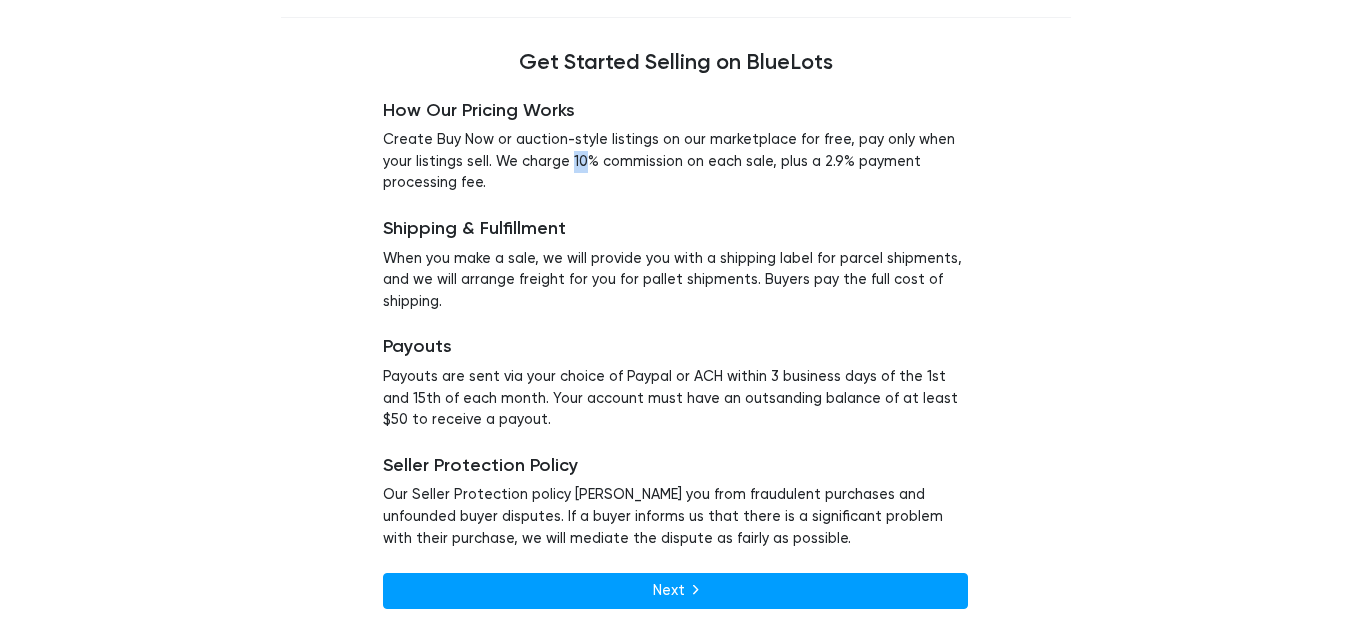 click on "Create Buy Now or auction-style listings on our marketplace for free, pay only when your listings sell. We charge 10% commission on each sale, plus a 2.9% payment processing fee." at bounding box center [675, 161] 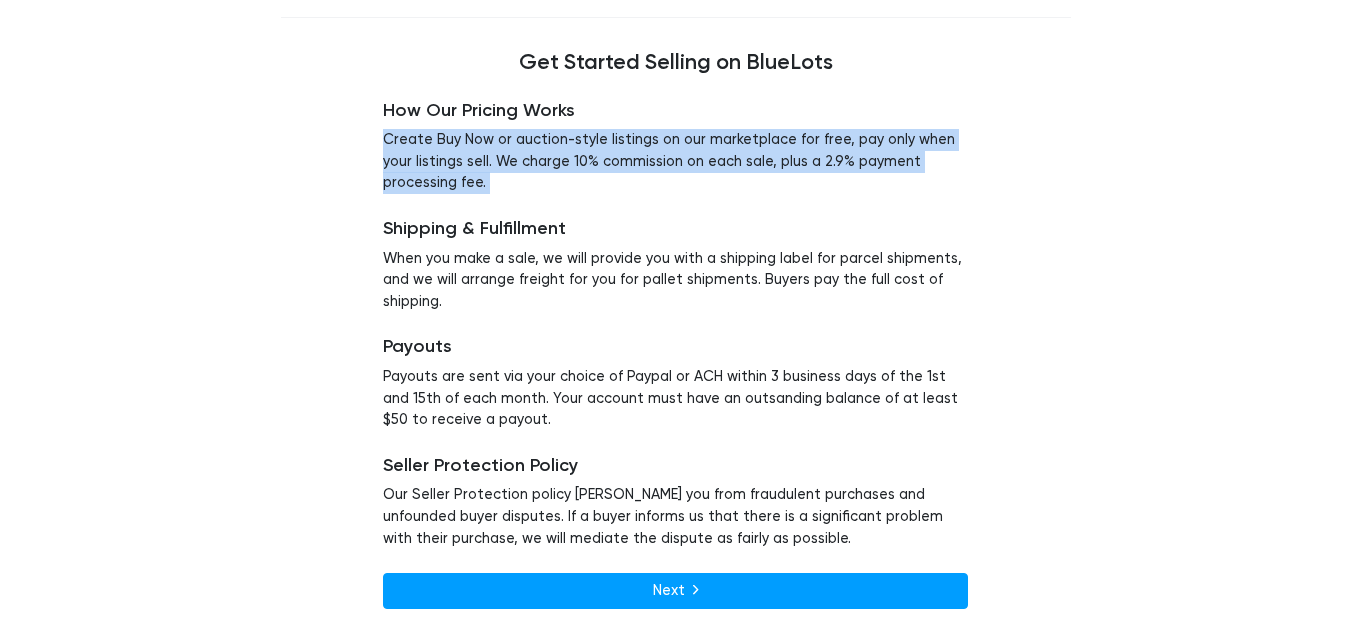 click on "Create Buy Now or auction-style listings on our marketplace for free, pay only when your listings sell. We charge 10% commission on each sale, plus a 2.9% payment processing fee." at bounding box center (675, 161) 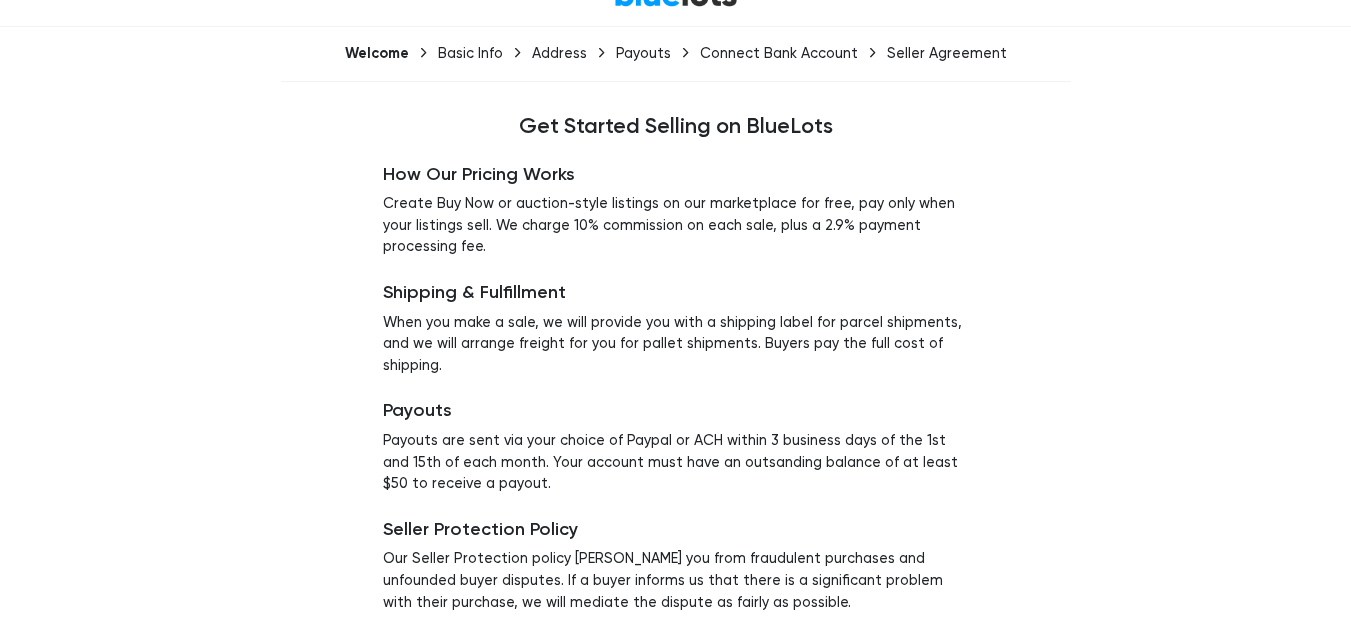 scroll, scrollTop: 165, scrollLeft: 0, axis: vertical 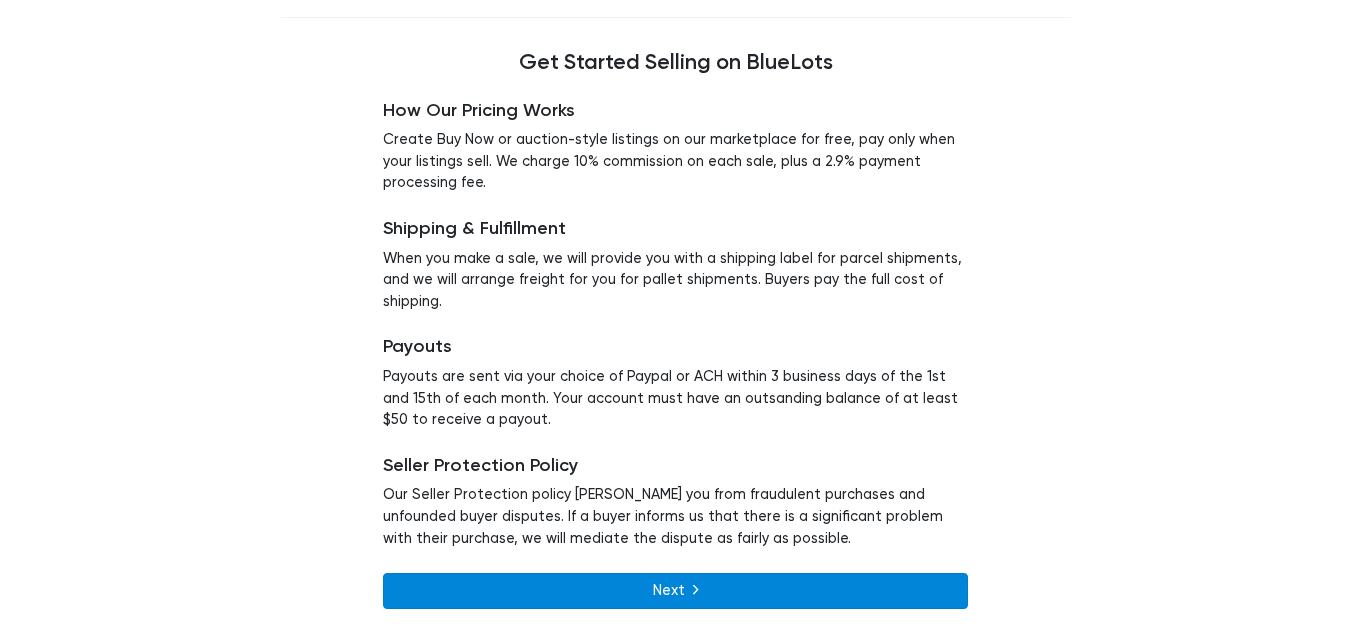 click on "Next" at bounding box center [675, 591] 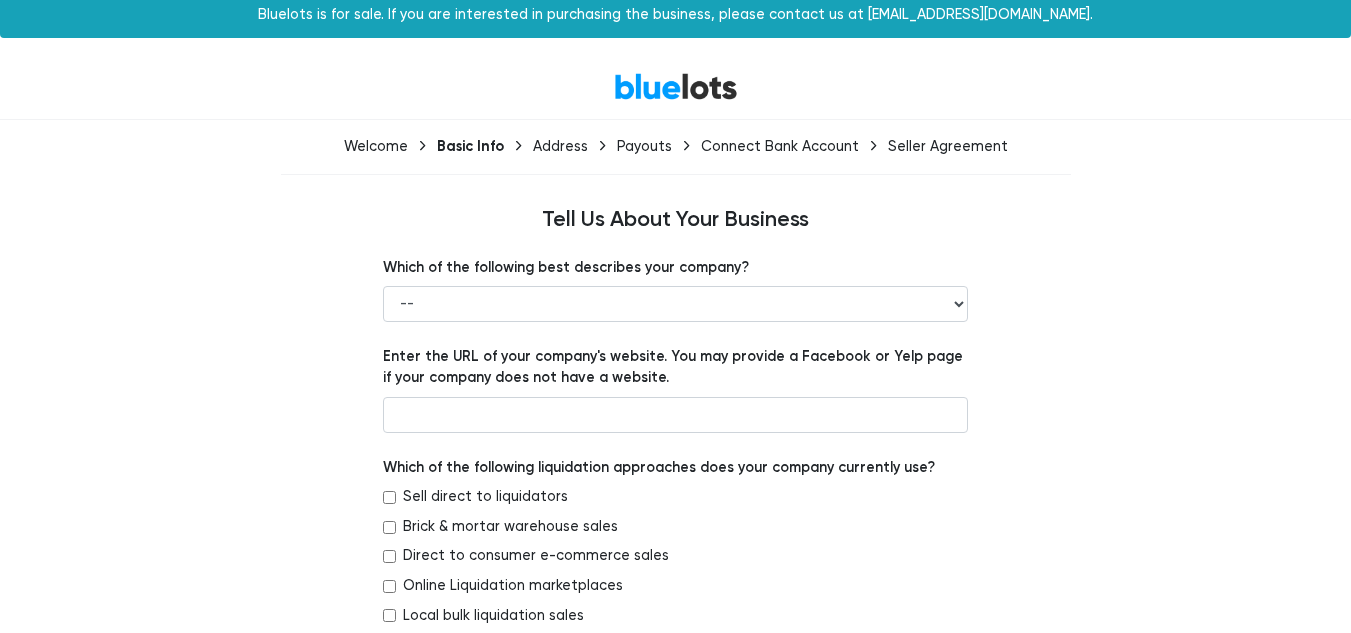 scroll, scrollTop: 9, scrollLeft: 0, axis: vertical 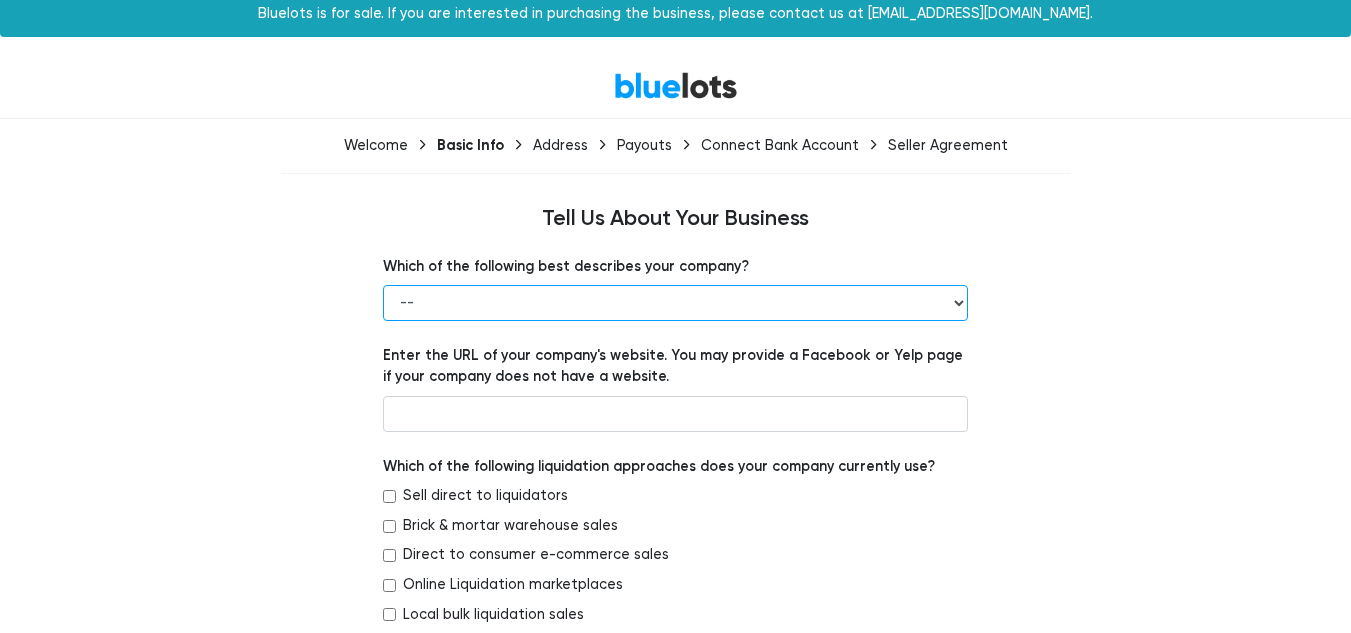 click on "--
Retailer
Wholesaler
Brand or Manufacturer
Liquidator
3PL
Other" at bounding box center [675, 303] 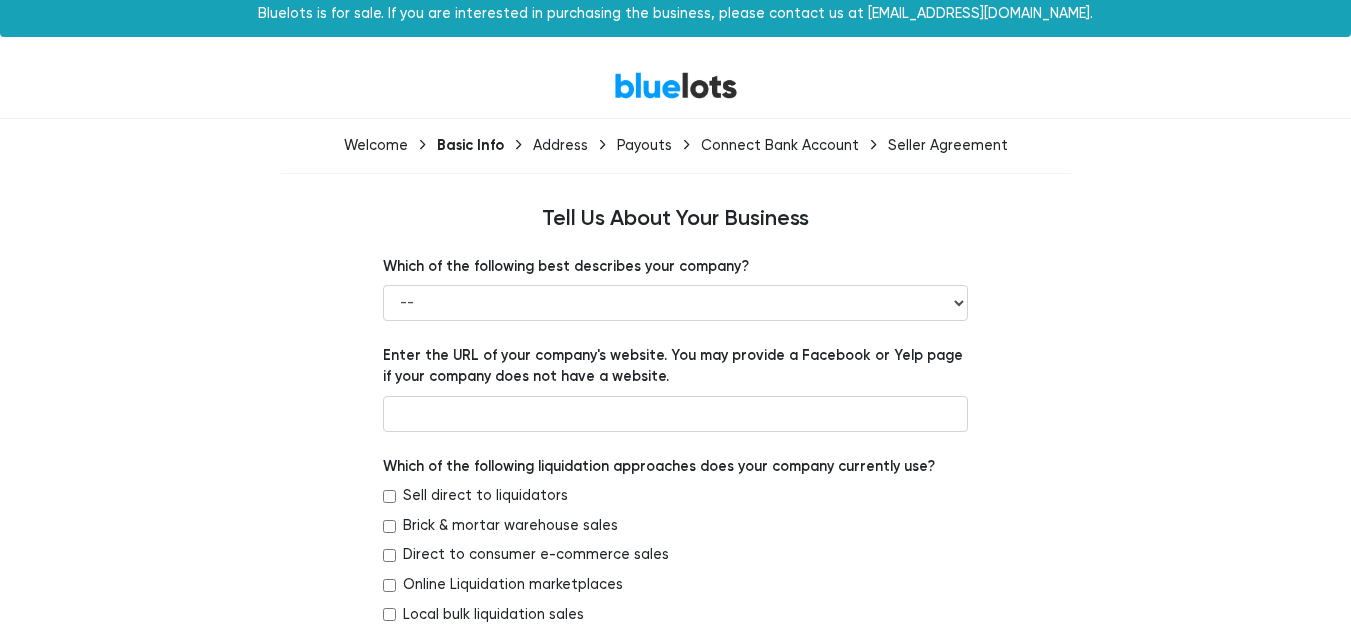 click on "Which of the following best describes your company?" at bounding box center [566, 267] 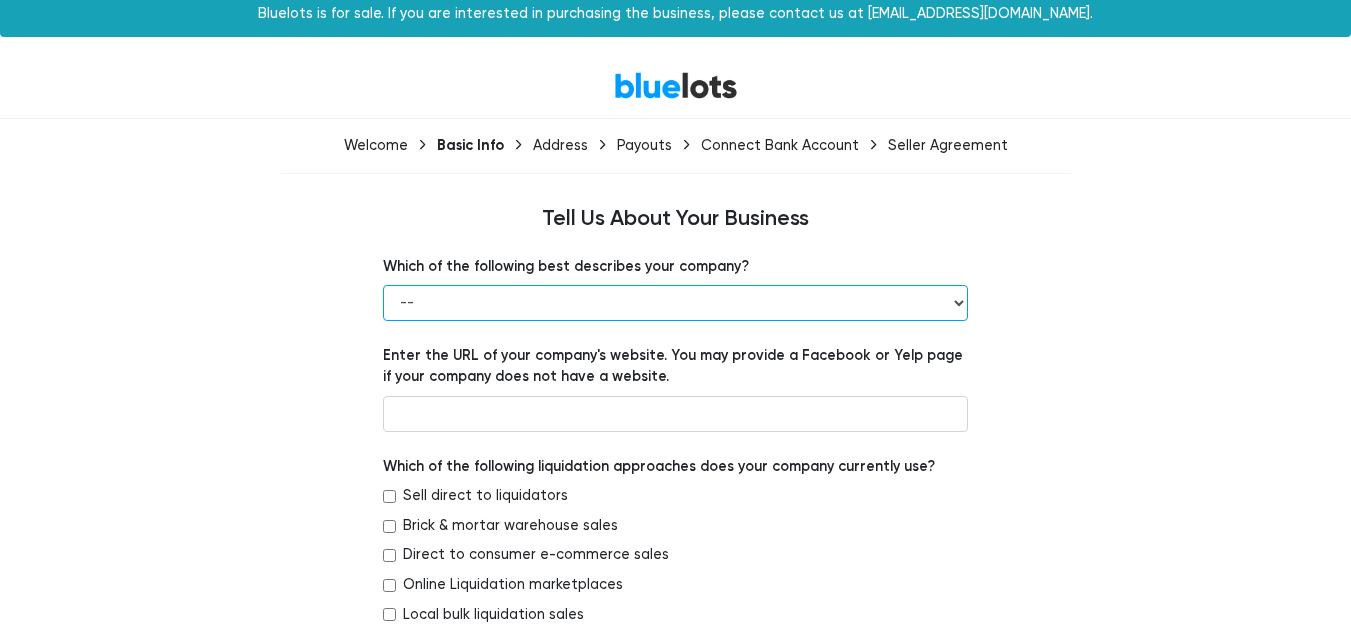 click on "--
Retailer
Wholesaler
Brand or Manufacturer
Liquidator
3PL
Other" at bounding box center [675, 303] 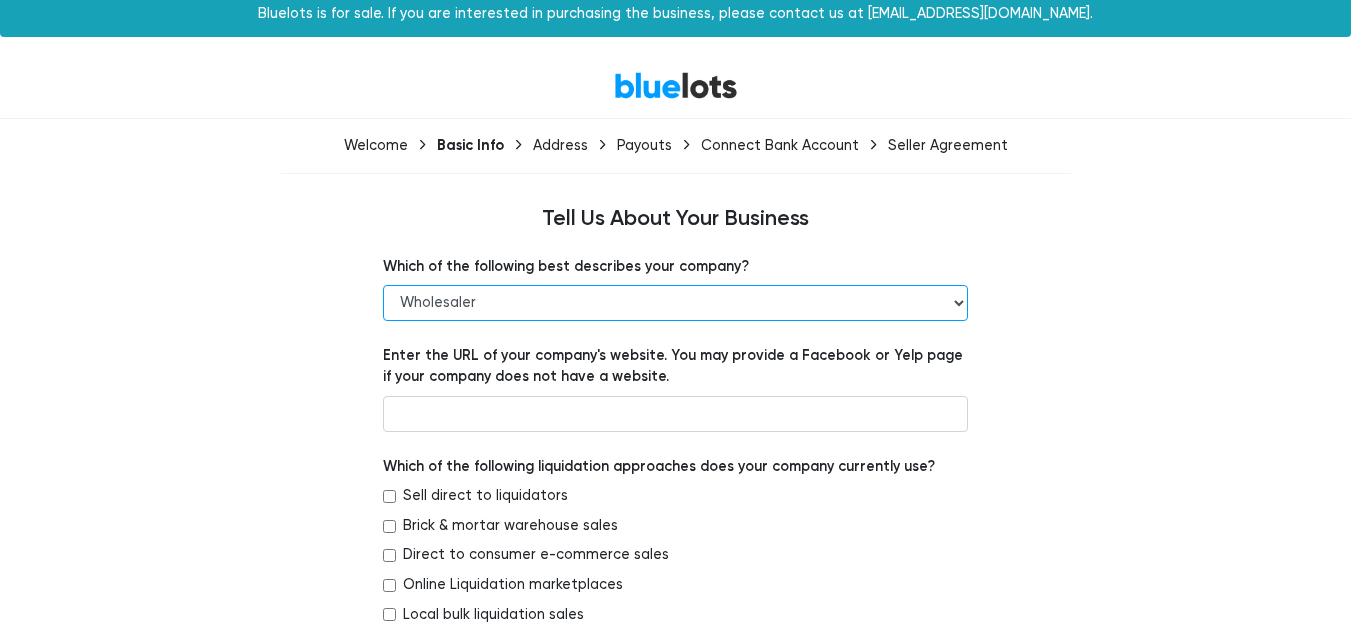 click on "--
Retailer
Wholesaler
Brand or Manufacturer
Liquidator
3PL
Other" at bounding box center [675, 303] 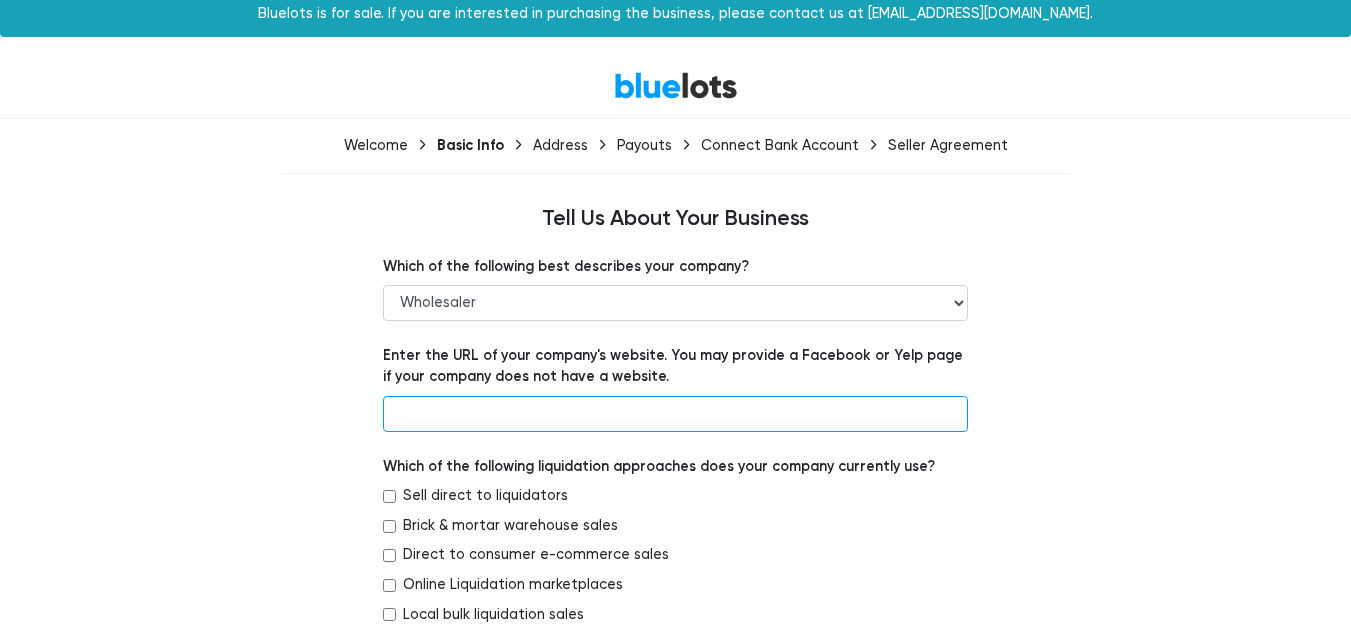 click at bounding box center [675, 414] 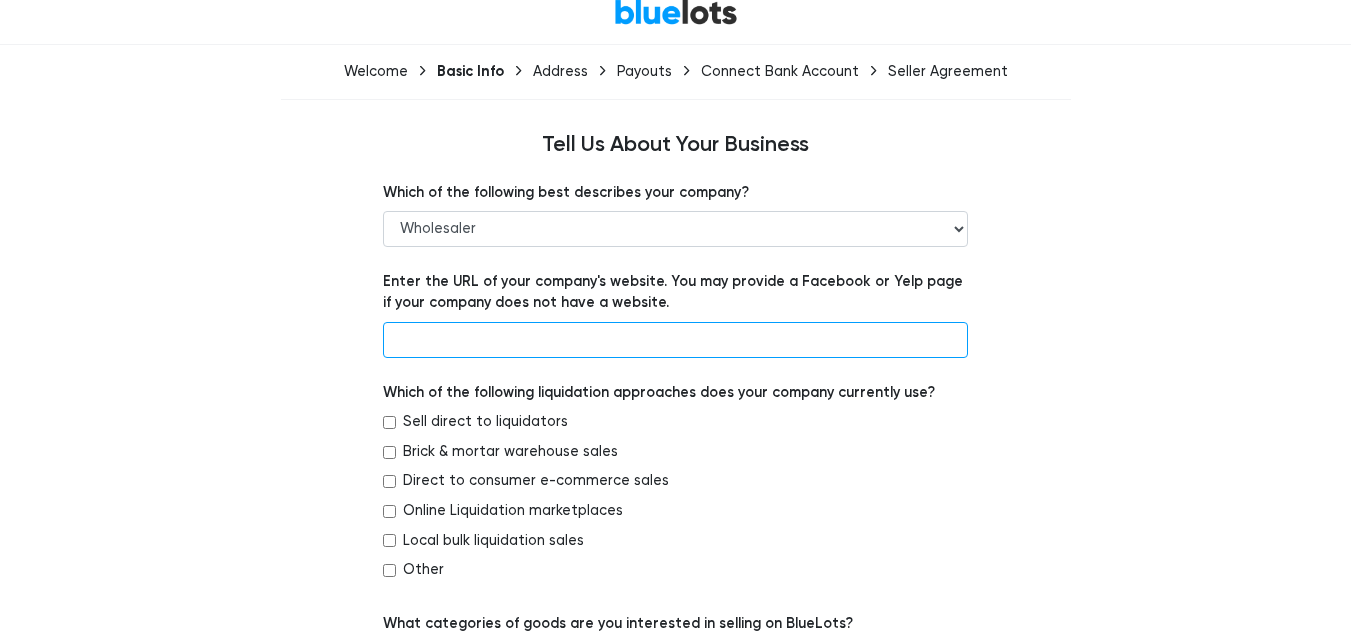 scroll, scrollTop: 84, scrollLeft: 0, axis: vertical 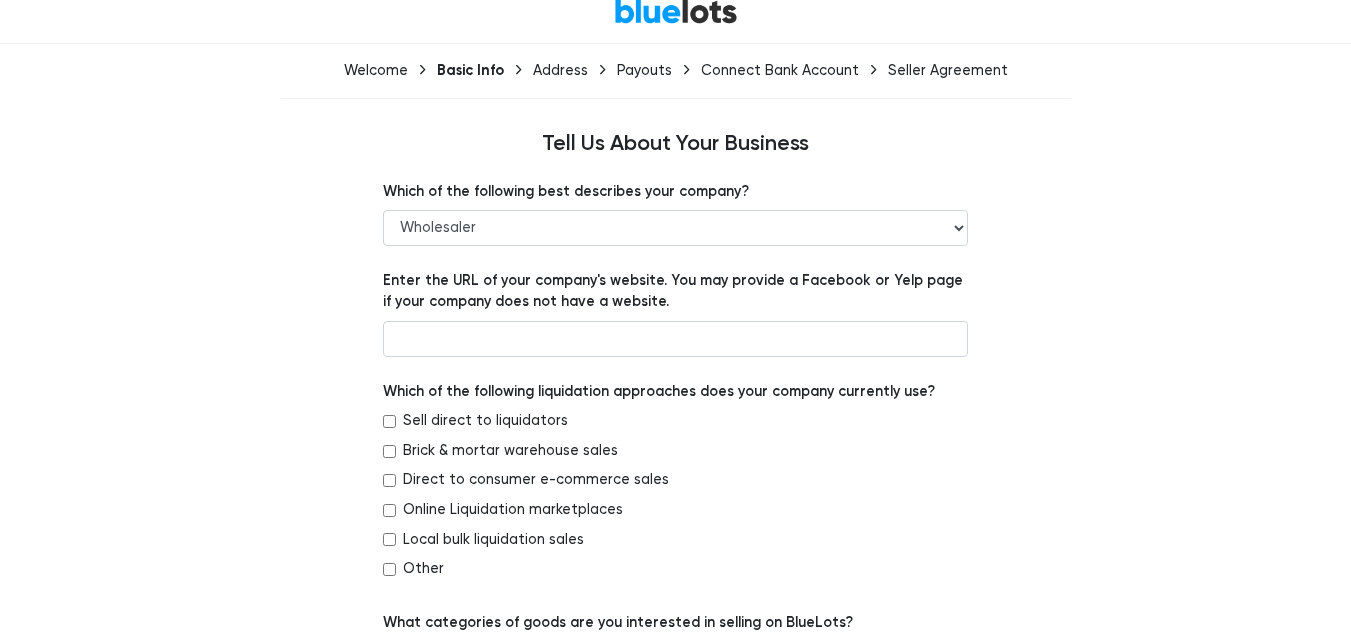 click on "Which of the following liquidation approaches does your company currently use?" at bounding box center (659, 392) 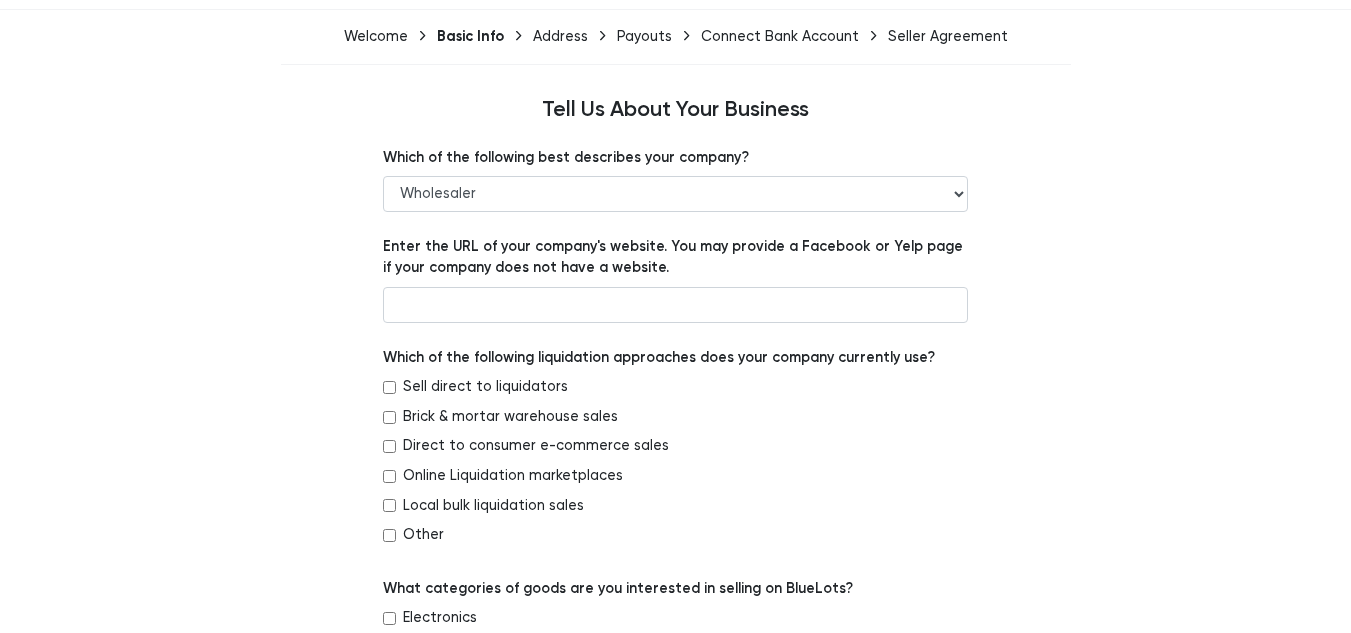 scroll, scrollTop: 119, scrollLeft: 0, axis: vertical 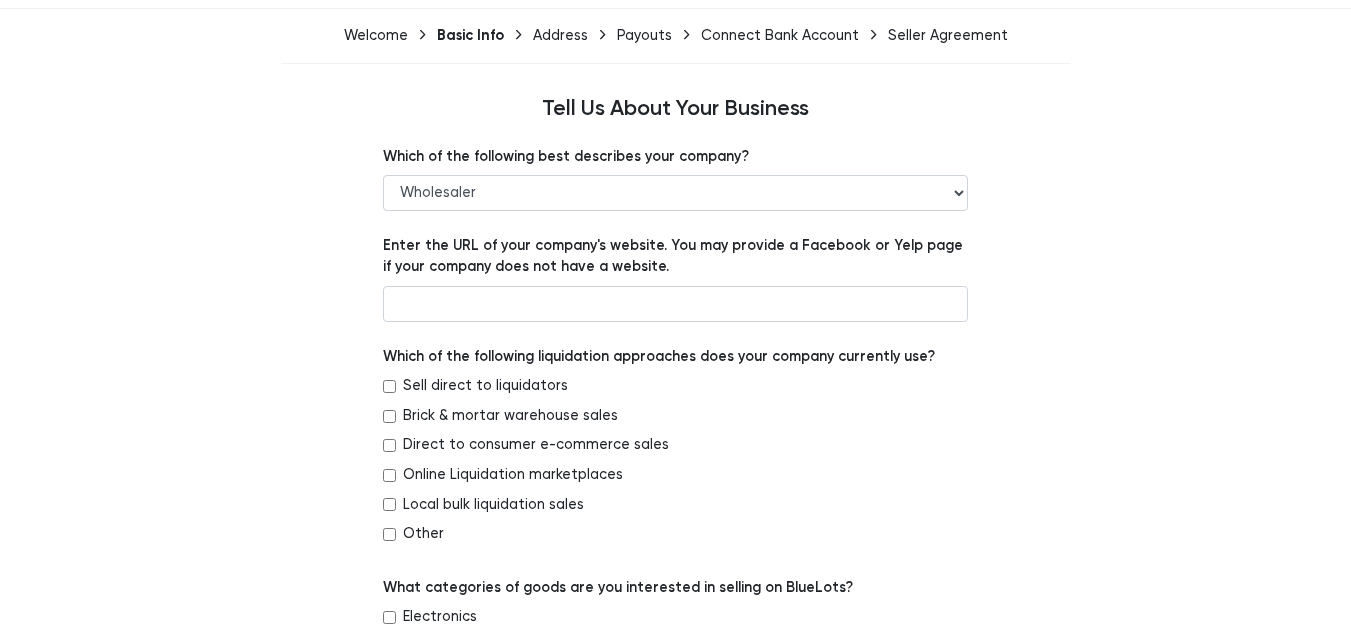 click on "Local bulk liquidation sales" at bounding box center [493, 505] 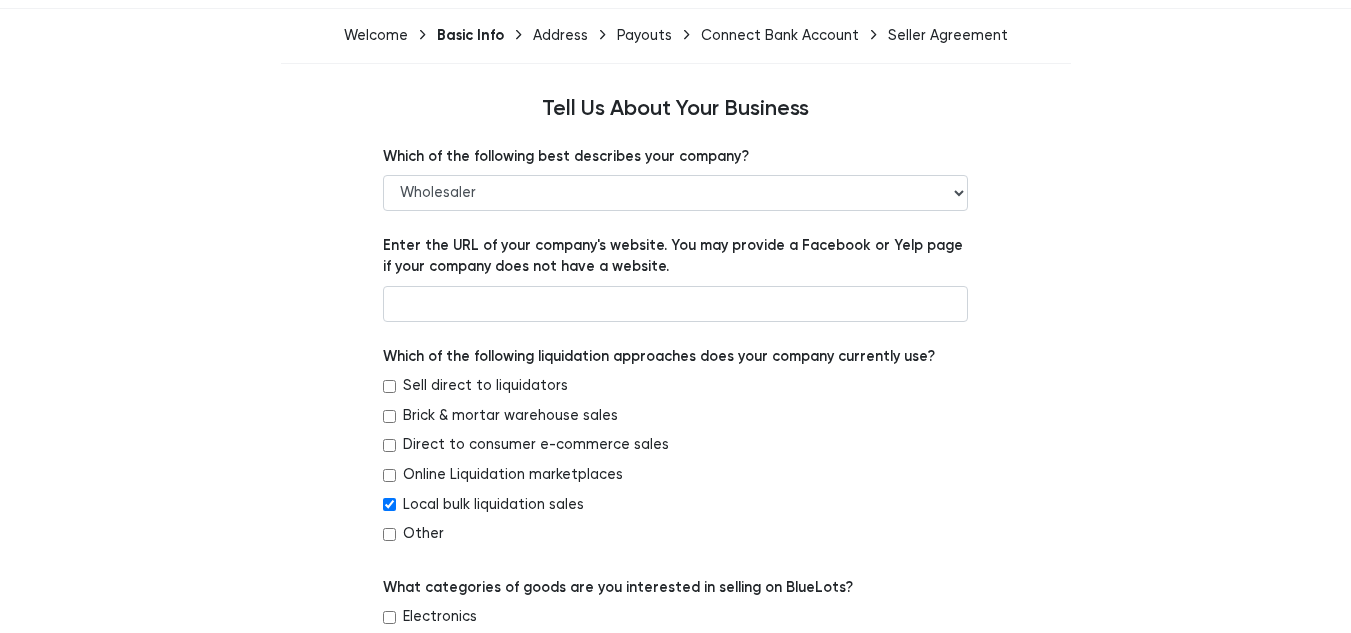 click on "Online Liquidation marketplaces" at bounding box center (513, 475) 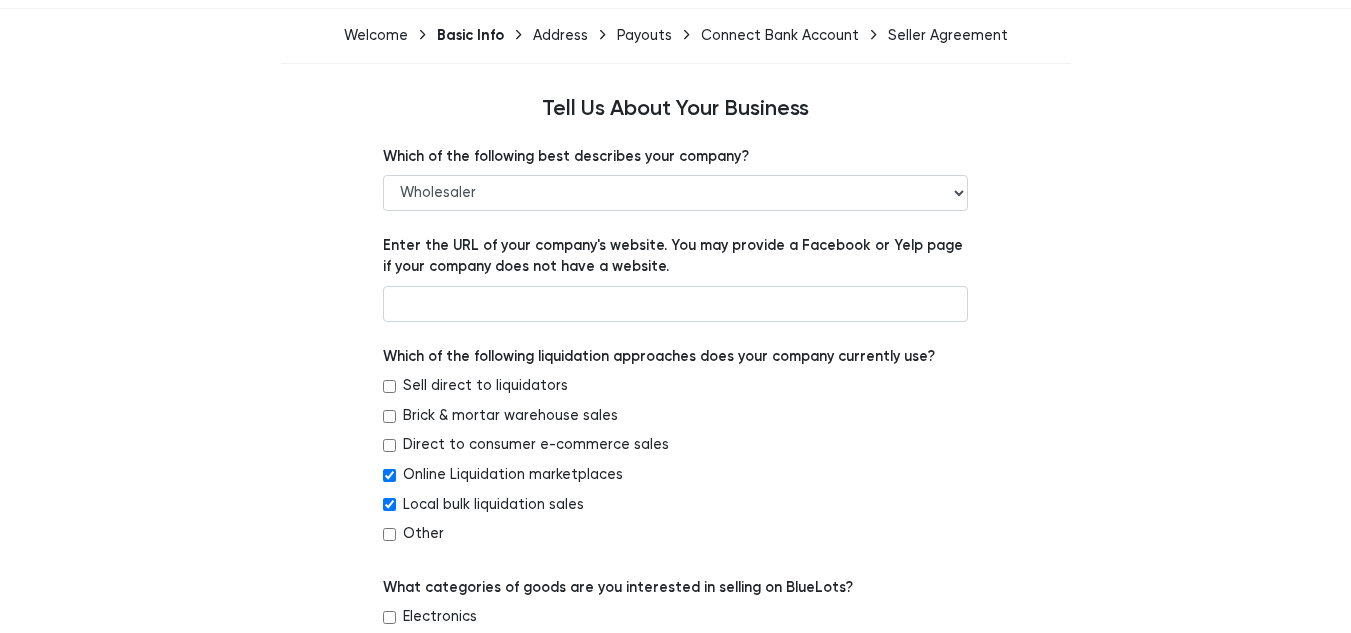 click on "Brick & mortar warehouse sales" at bounding box center (510, 416) 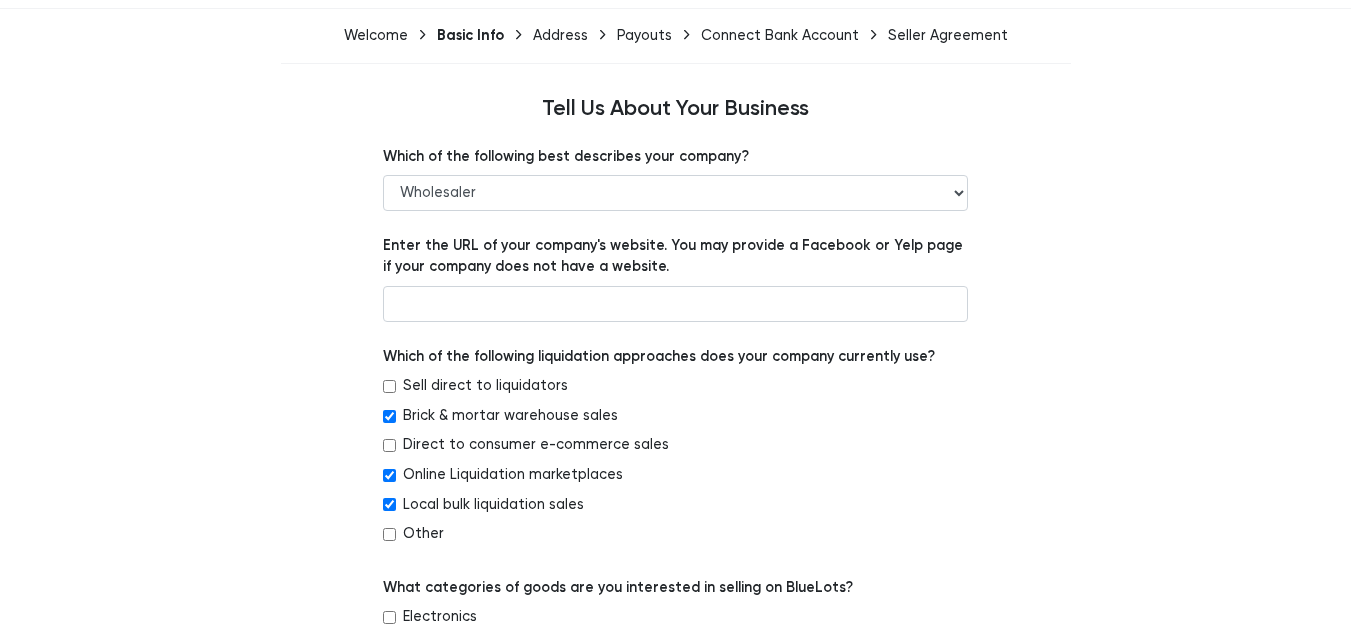 click on "Sell direct to liquidators" at bounding box center [485, 386] 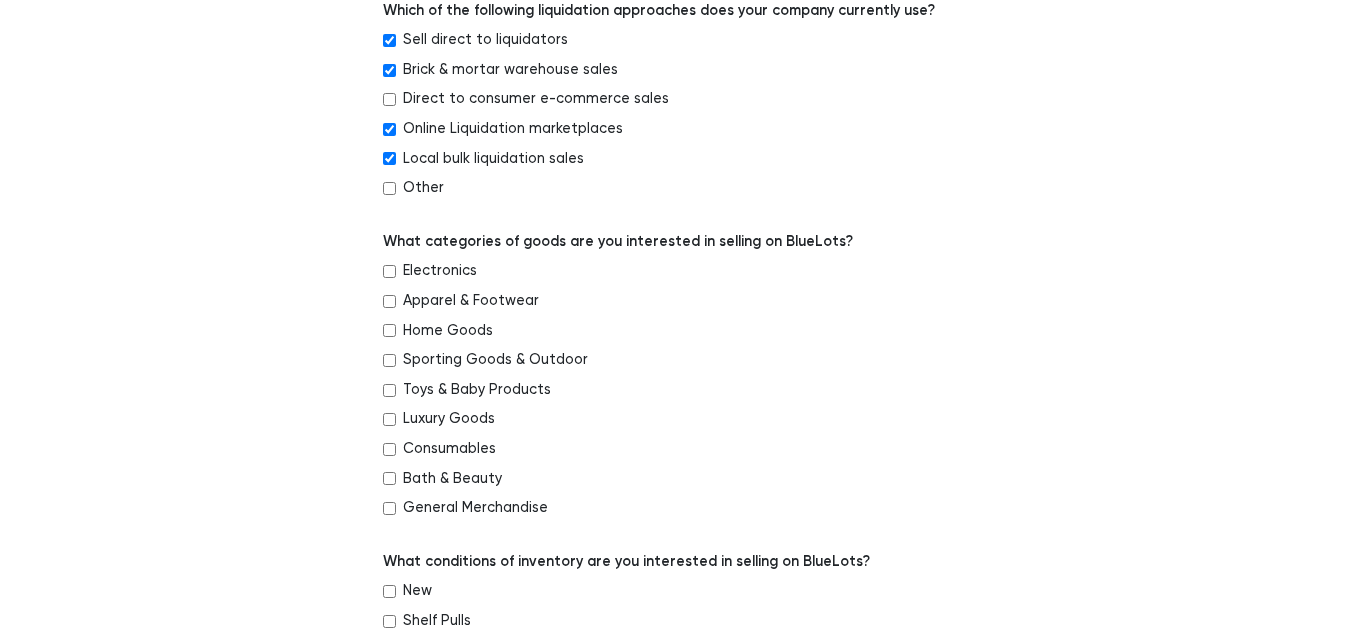 scroll, scrollTop: 466, scrollLeft: 0, axis: vertical 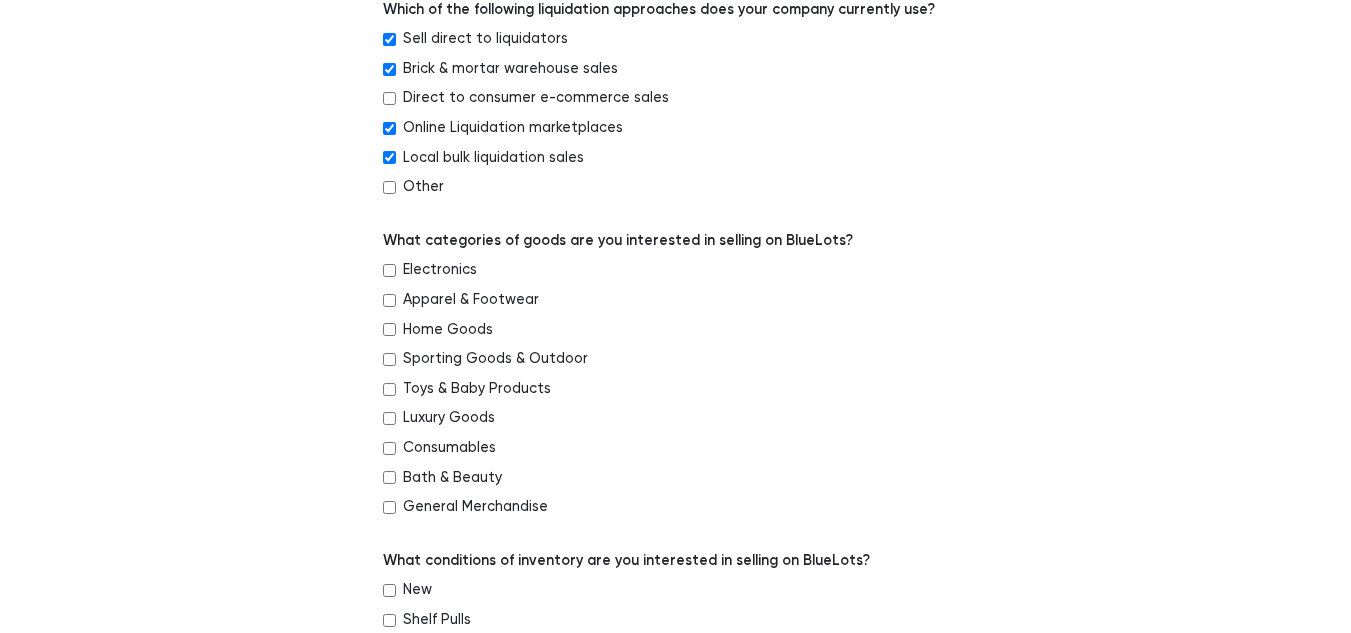 click on "Brick & mortar warehouse sales" at bounding box center (510, 69) 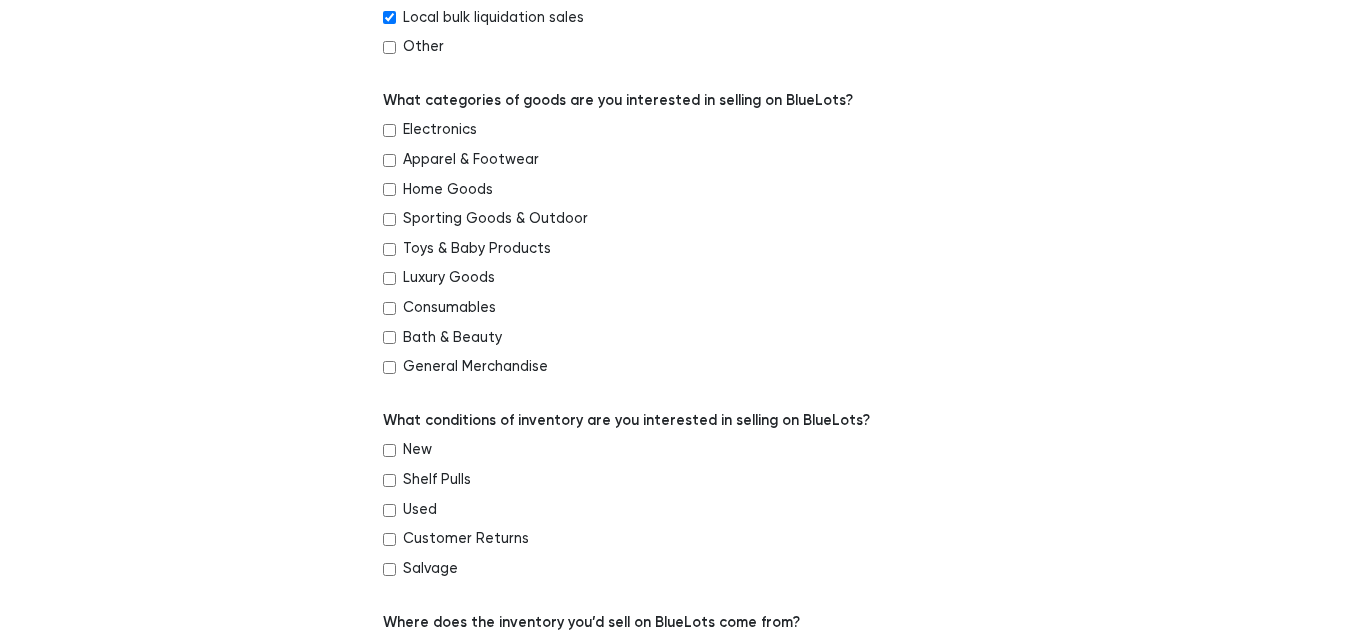 scroll, scrollTop: 607, scrollLeft: 0, axis: vertical 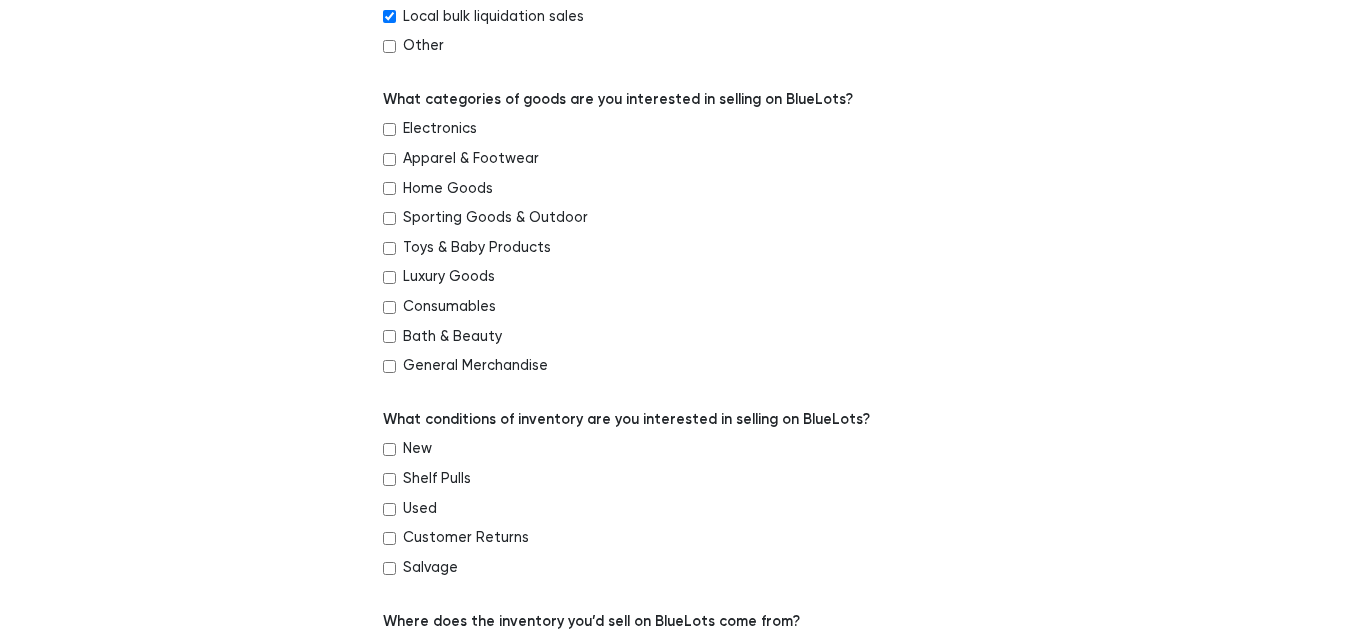 click on "What categories of goods are you interested in selling on BlueLots?" at bounding box center (618, 100) 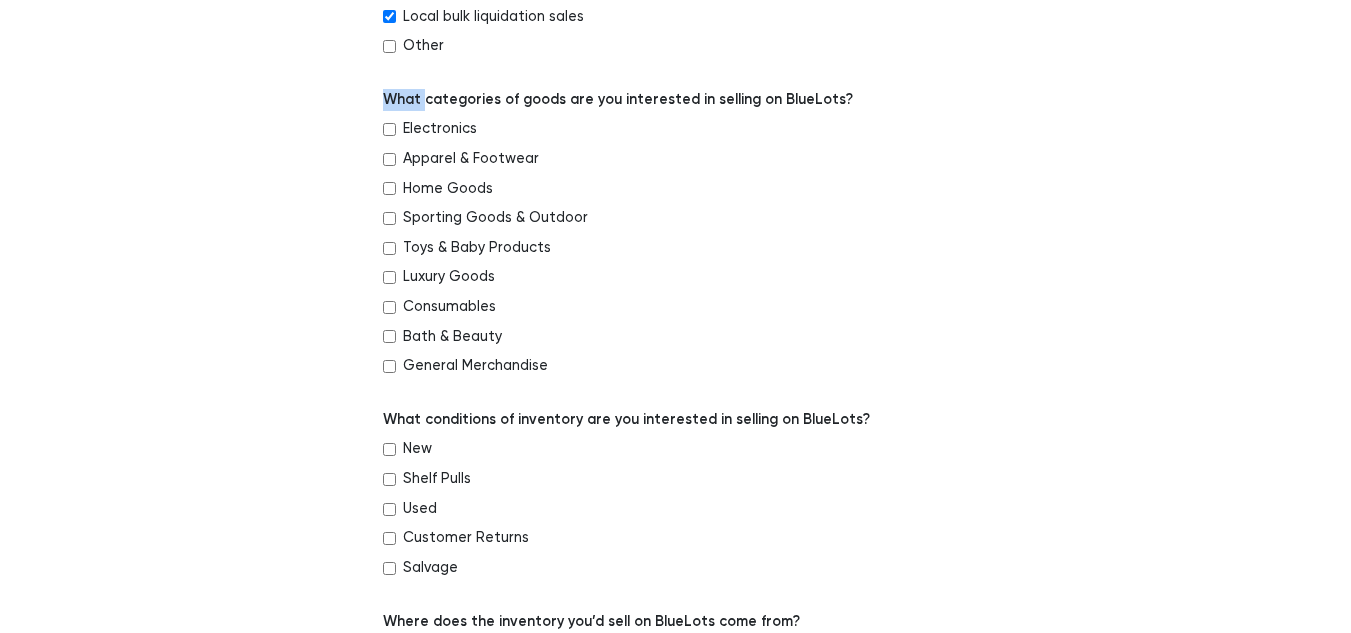 click on "What categories of goods are you interested in selling on BlueLots?" at bounding box center (618, 100) 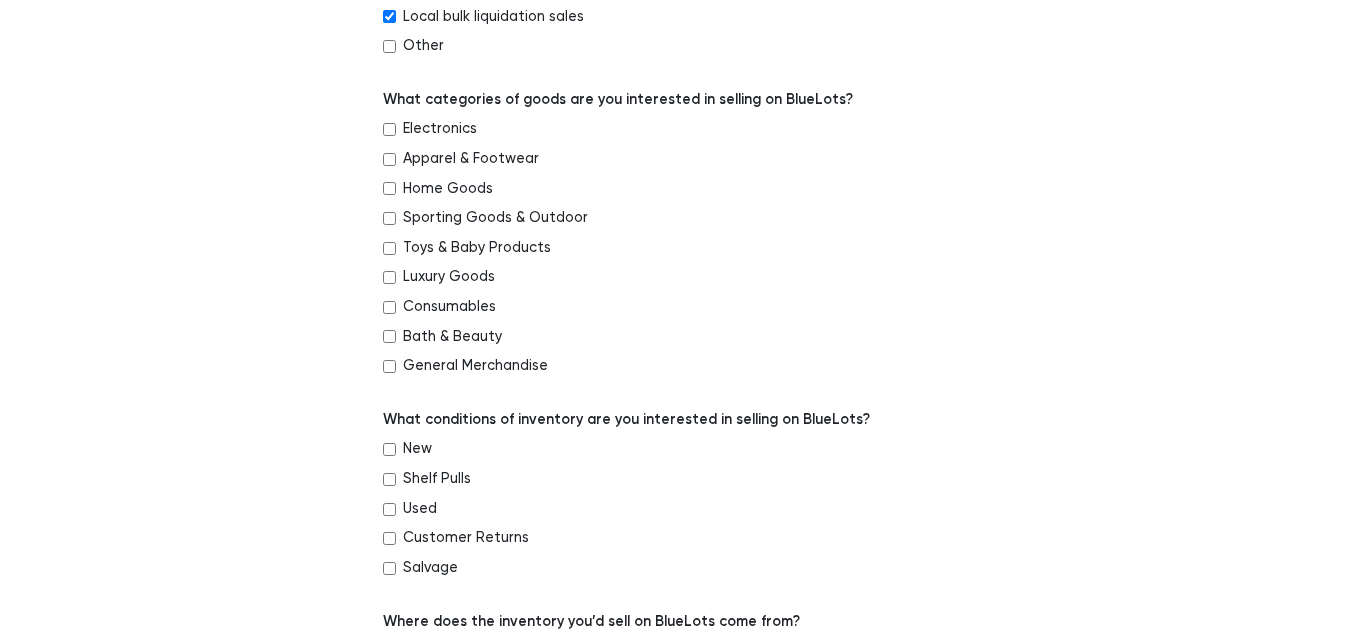 click on "What categories of goods are you interested in selling on BlueLots?" at bounding box center (618, 100) 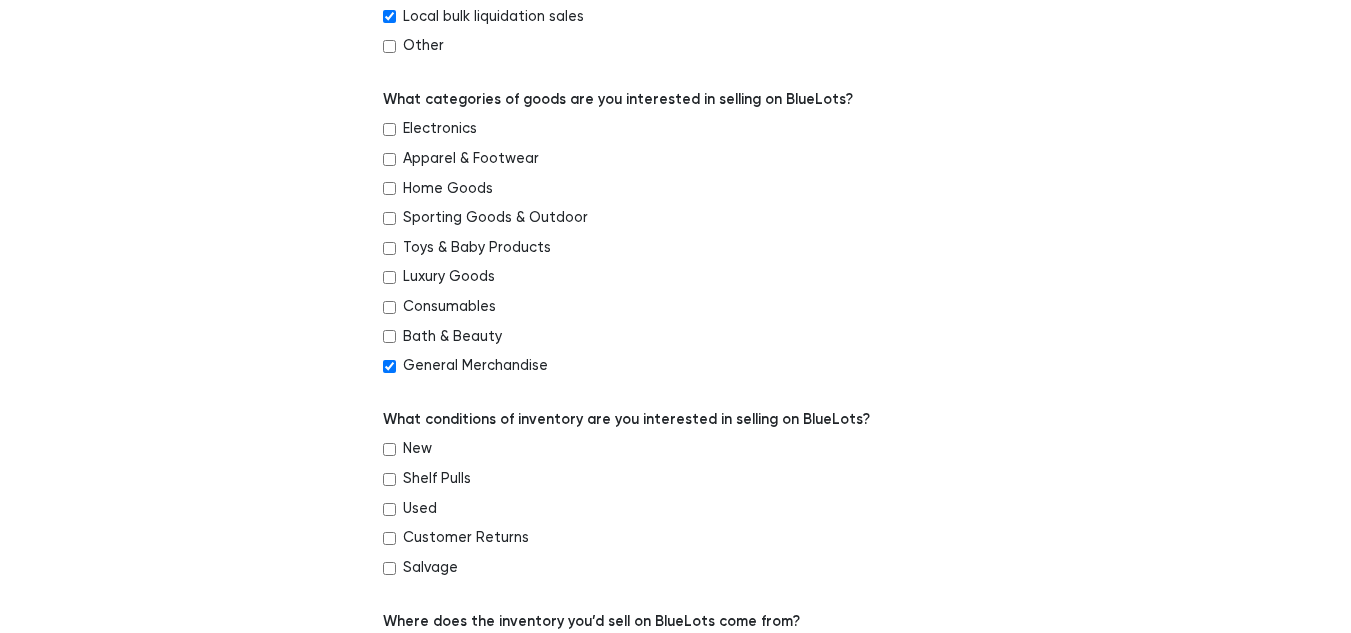 click on "Consumables" at bounding box center (449, 307) 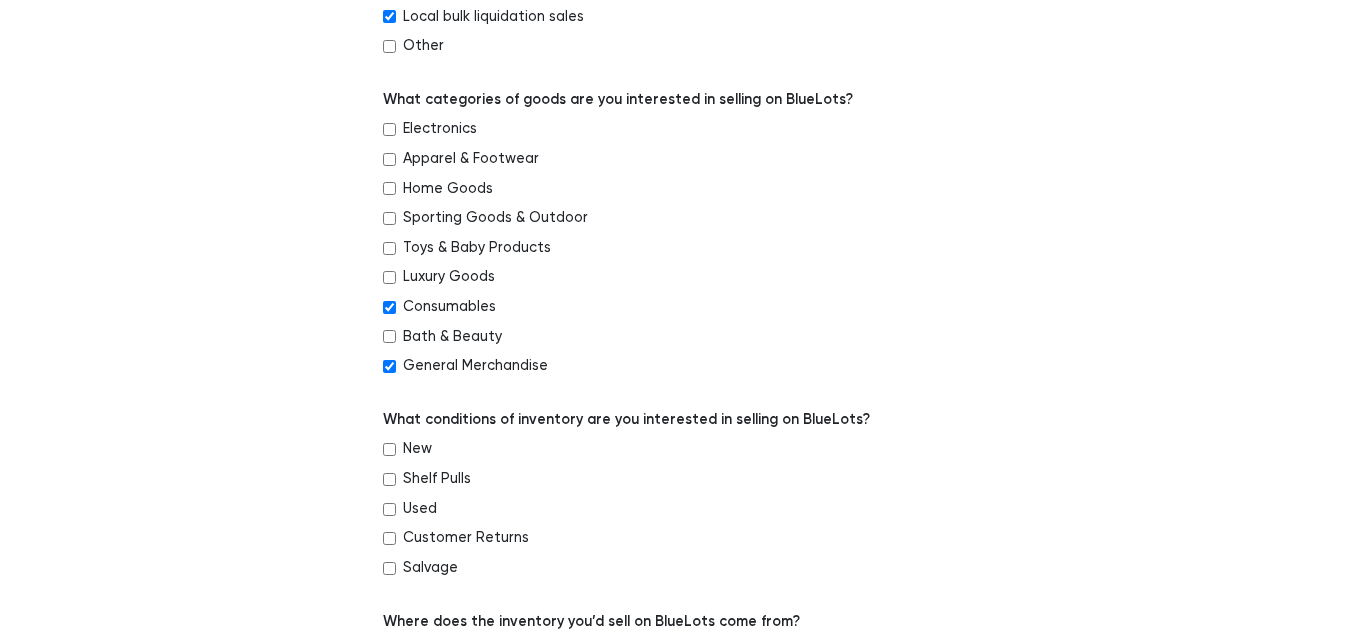 click on "Bath & Beauty" at bounding box center (452, 337) 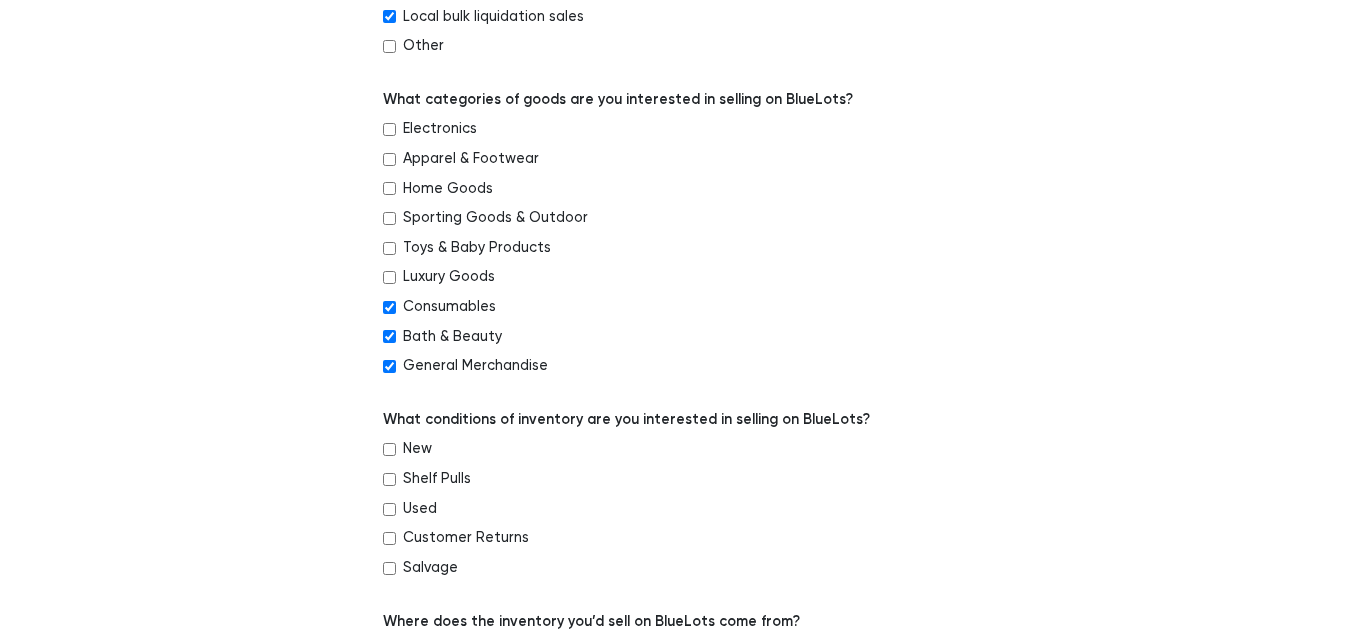 click on "Electronics" at bounding box center [440, 129] 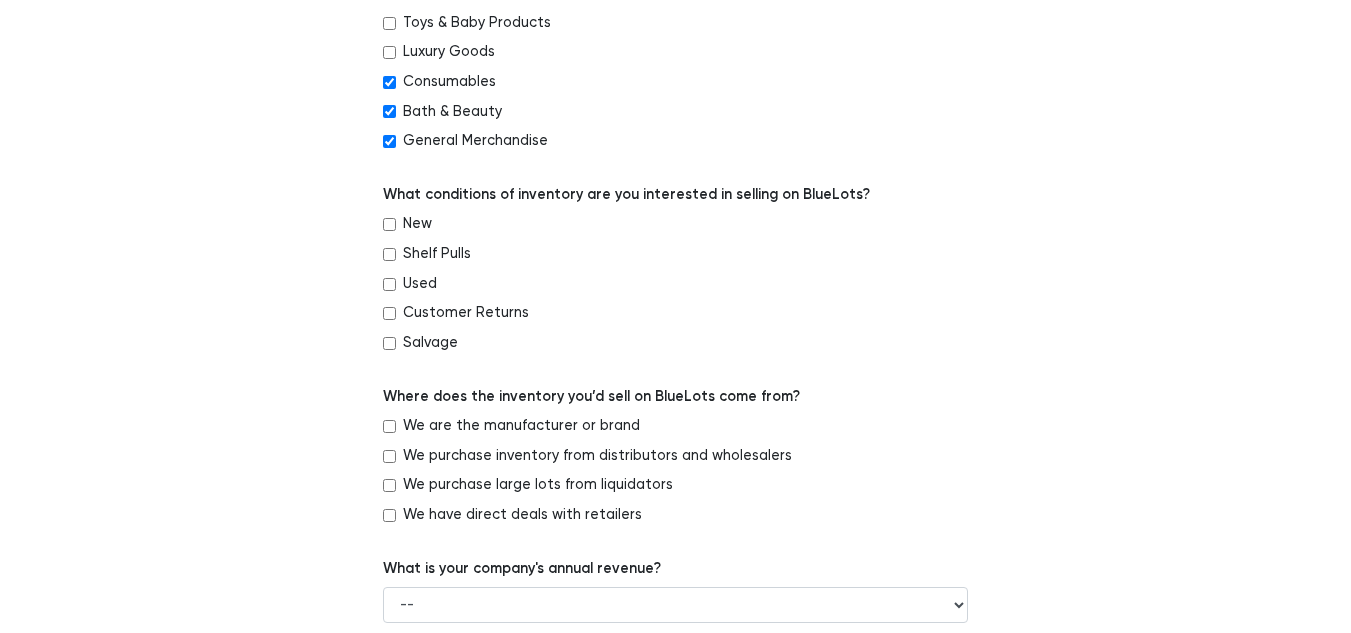 scroll, scrollTop: 840, scrollLeft: 0, axis: vertical 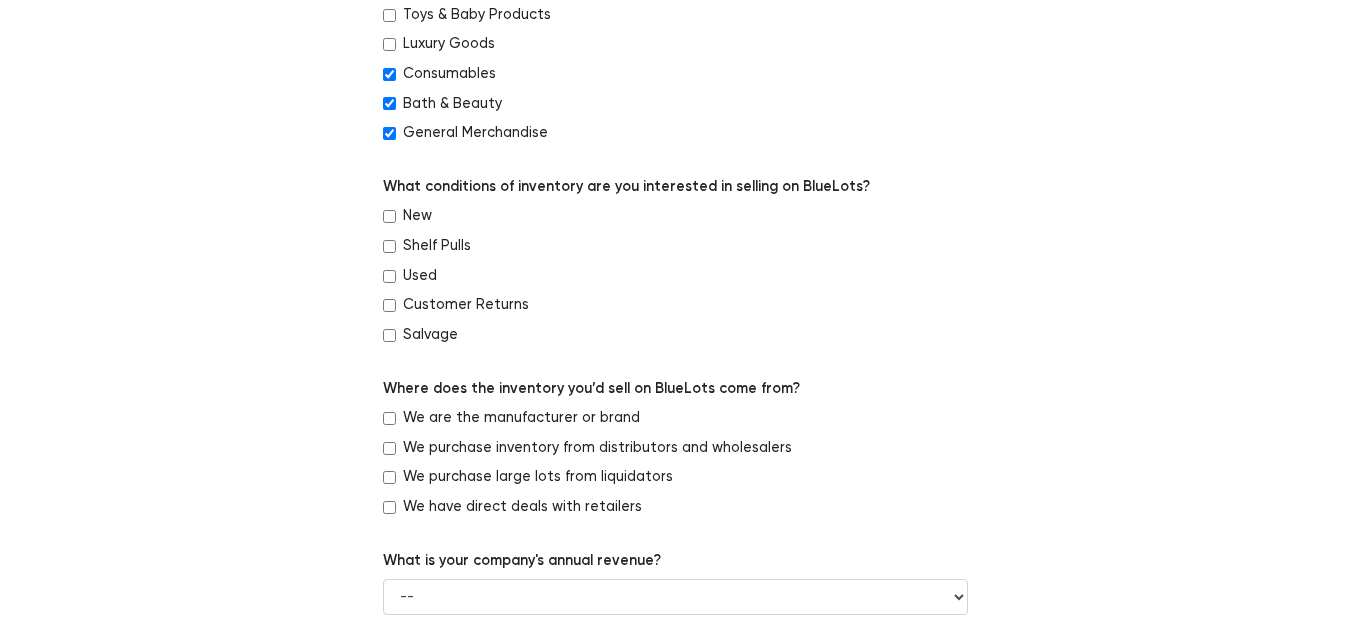 click on "What conditions of inventory are you interested in selling on BlueLots?" at bounding box center [626, 187] 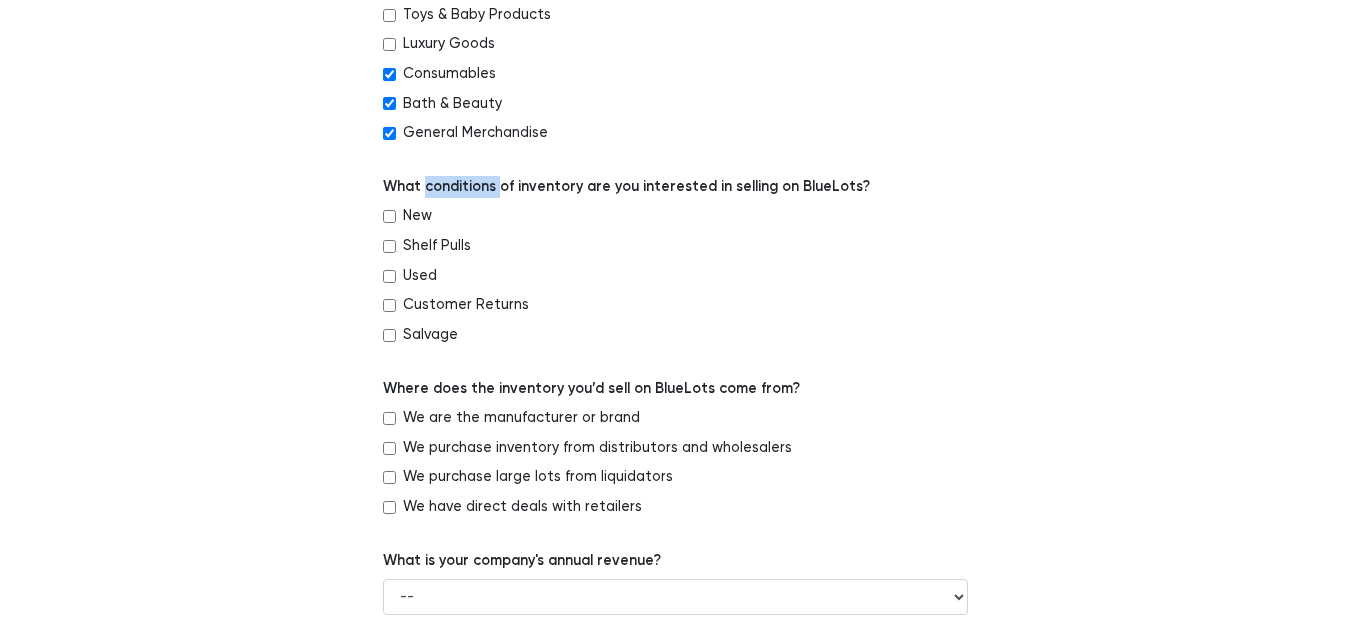 click on "What conditions of inventory are you interested in selling on BlueLots?" at bounding box center (626, 187) 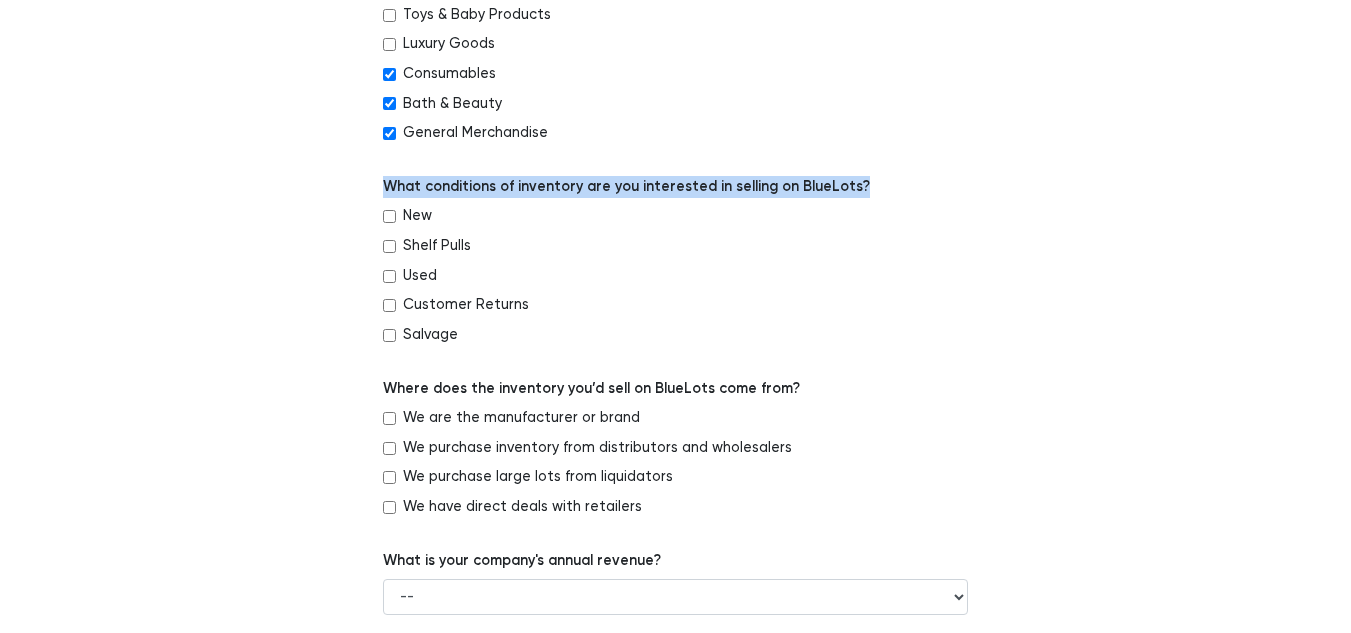 click on "What conditions of inventory are you interested in selling on BlueLots?" at bounding box center [626, 187] 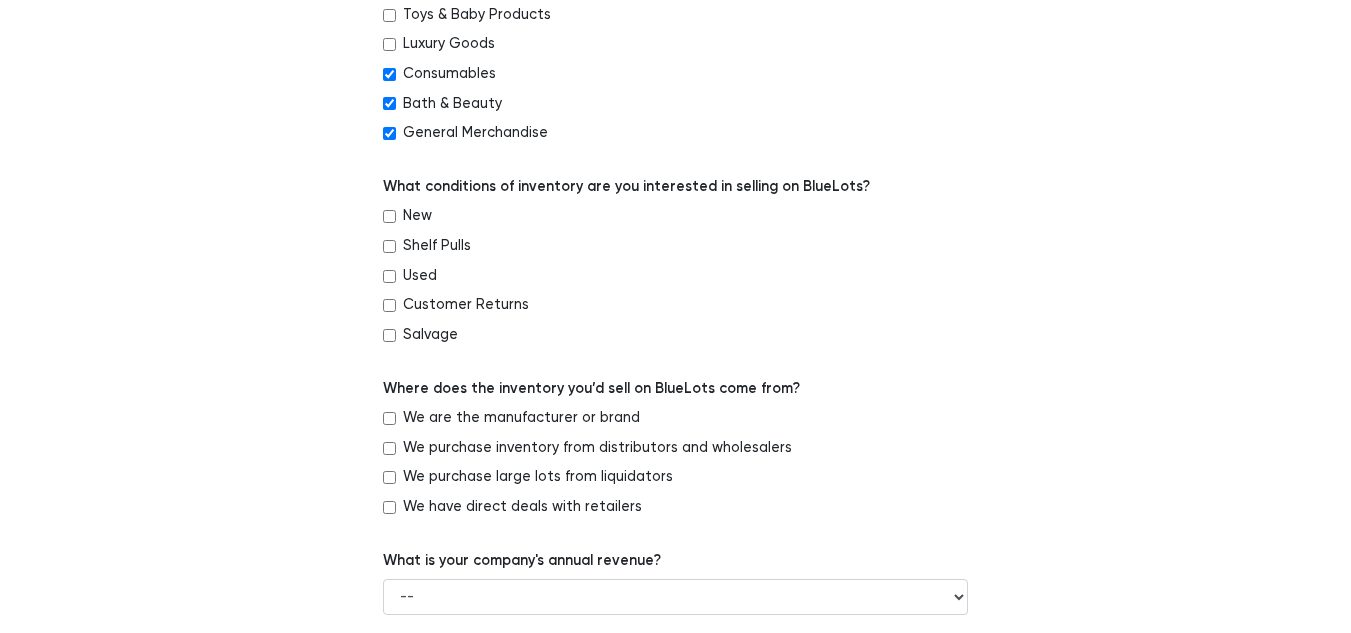 click on "Shelf Pulls" at bounding box center [437, 246] 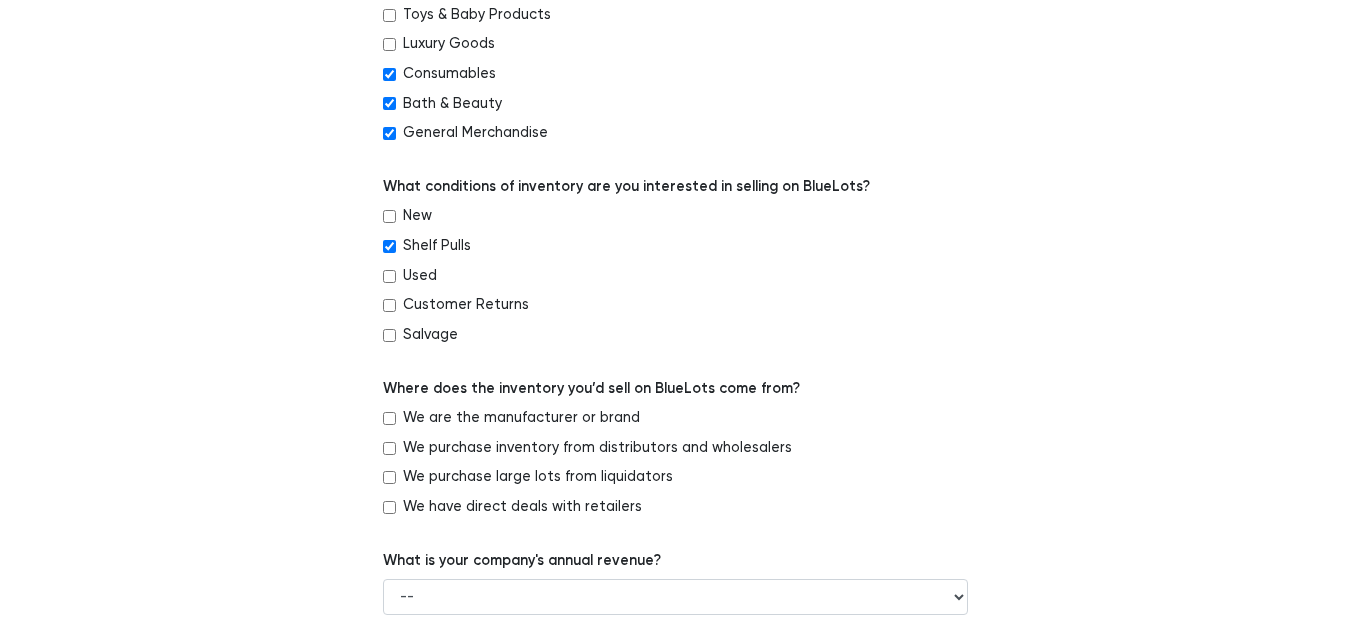 click on "New" at bounding box center [675, 220] 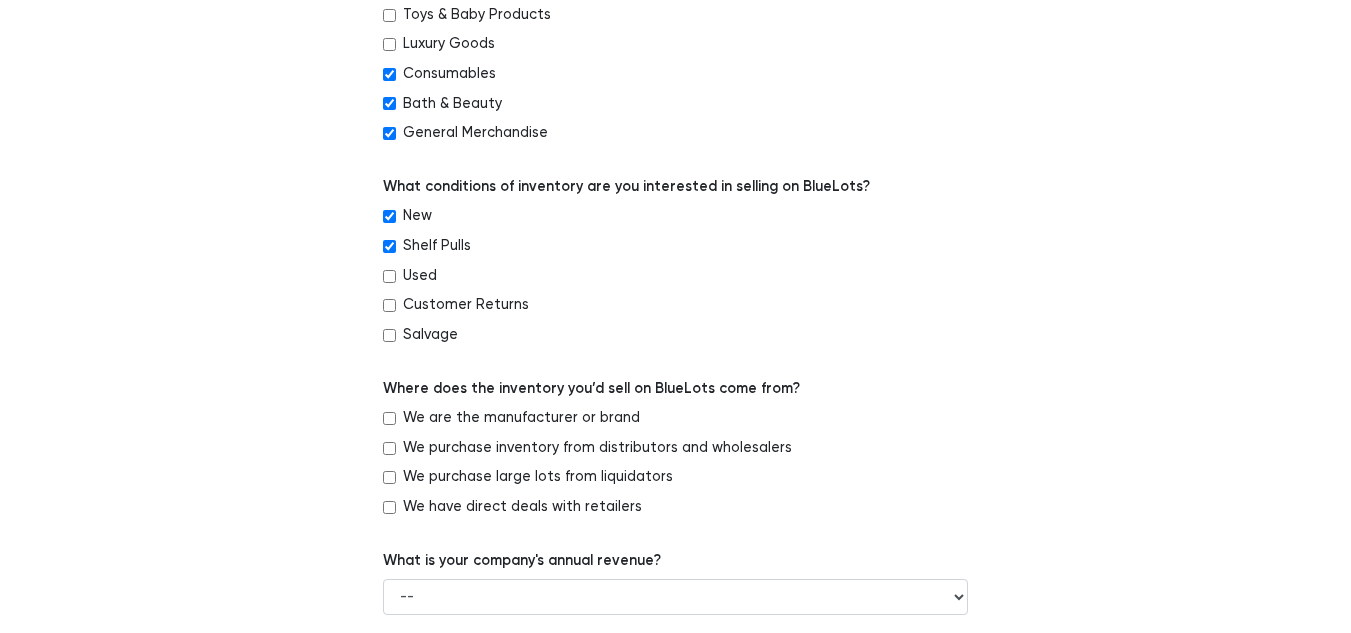 click on "Customer Returns" at bounding box center [466, 305] 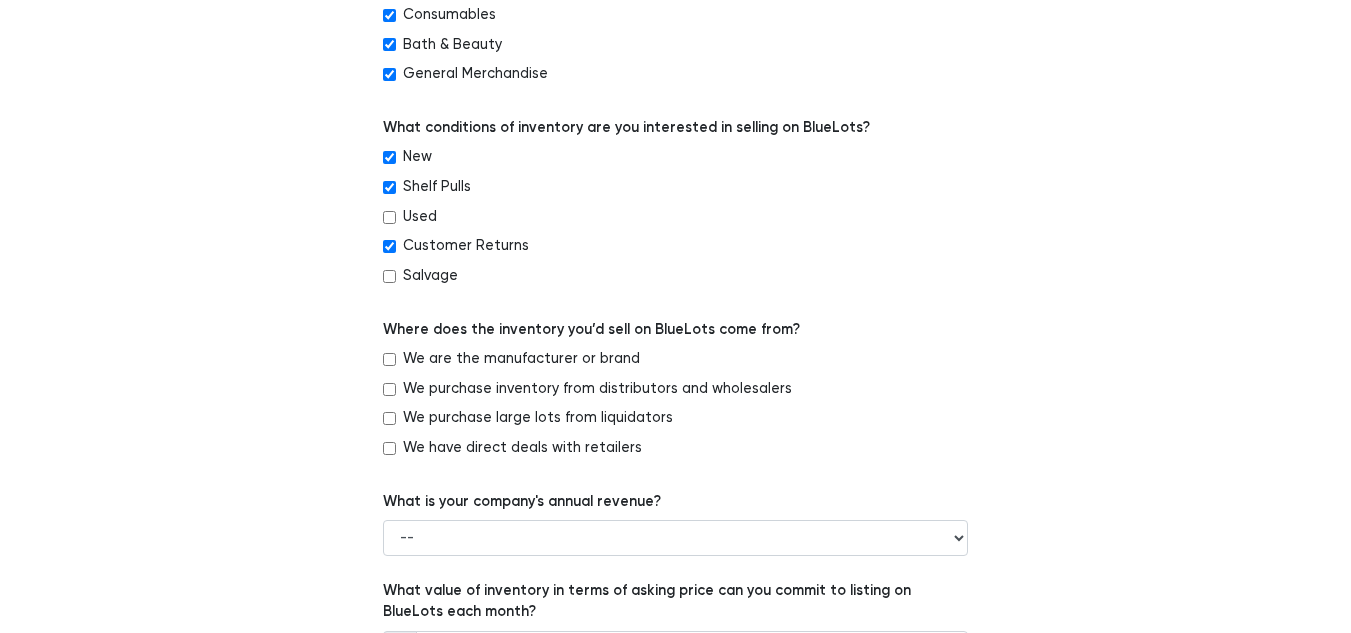 click on "Which of the following best describes your company?
--
Retailer
Wholesaler
Brand or Manufacturer
Liquidator
3PL
Other
Enter the URL of your company's website. You may provide a Facebook or Yelp page if your company does not have a website.
Which of the following liquidation approaches does your company currently use?
Sell direct to liquidators
Brick & mortar warehouse sales
Direct to consumer e-commerce sales
--" at bounding box center (676, 212) 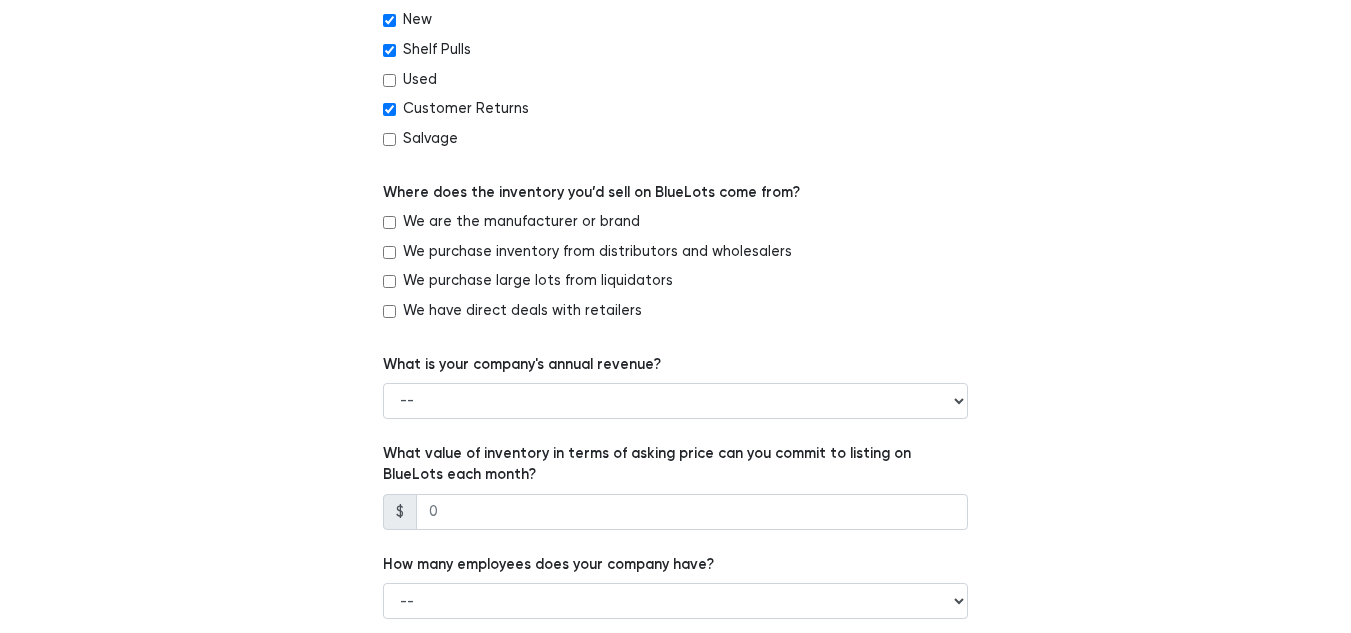 scroll, scrollTop: 1041, scrollLeft: 0, axis: vertical 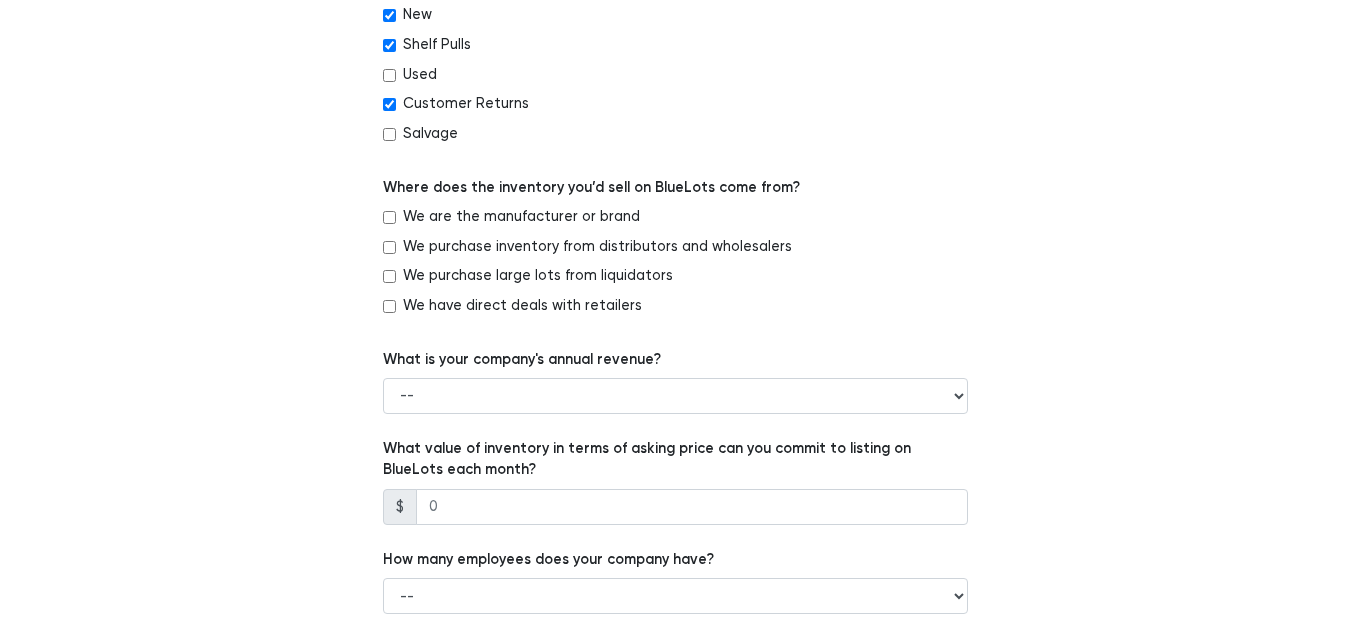 click on "Where does the inventory you’d sell on BlueLots come from?" at bounding box center [591, 188] 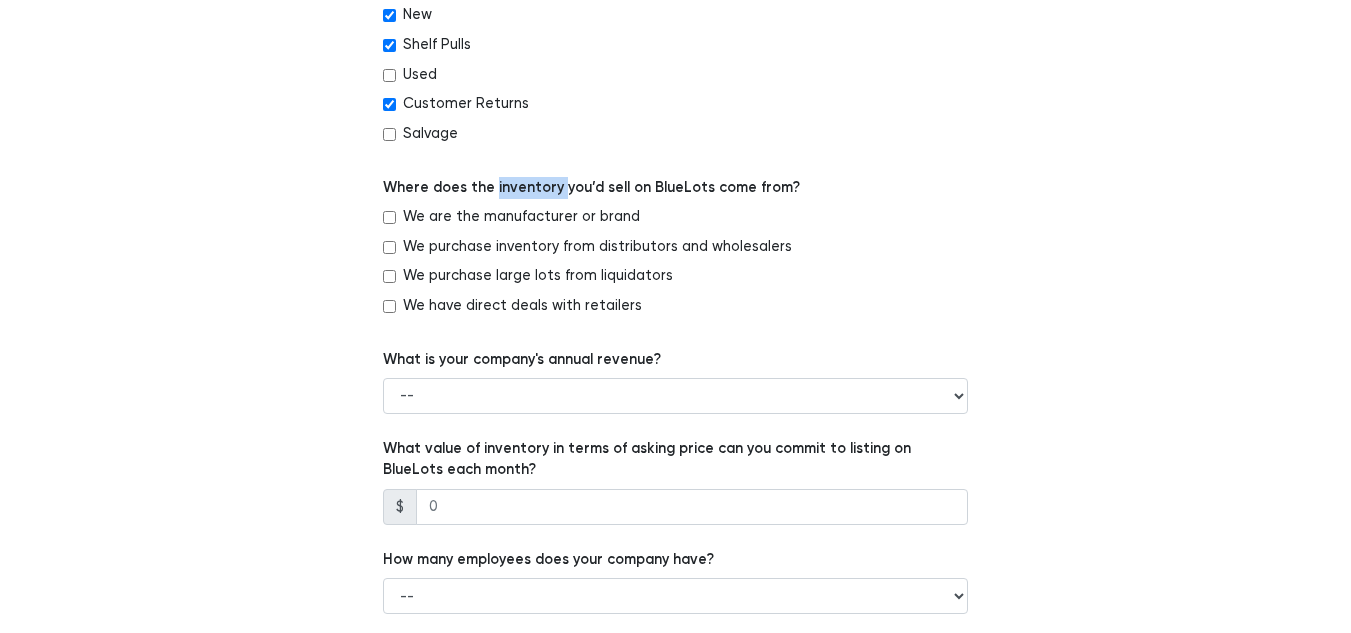 click on "Where does the inventory you’d sell on BlueLots come from?" at bounding box center (591, 188) 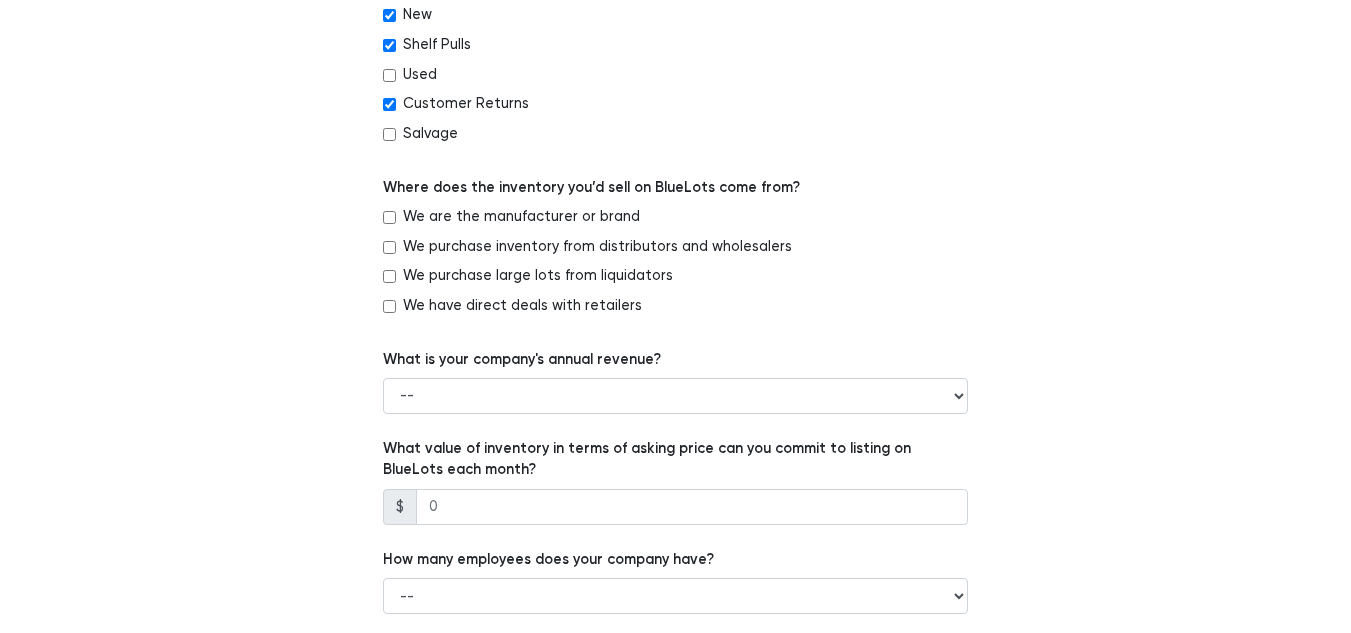click on "We purchase large lots from liquidators" at bounding box center [538, 276] 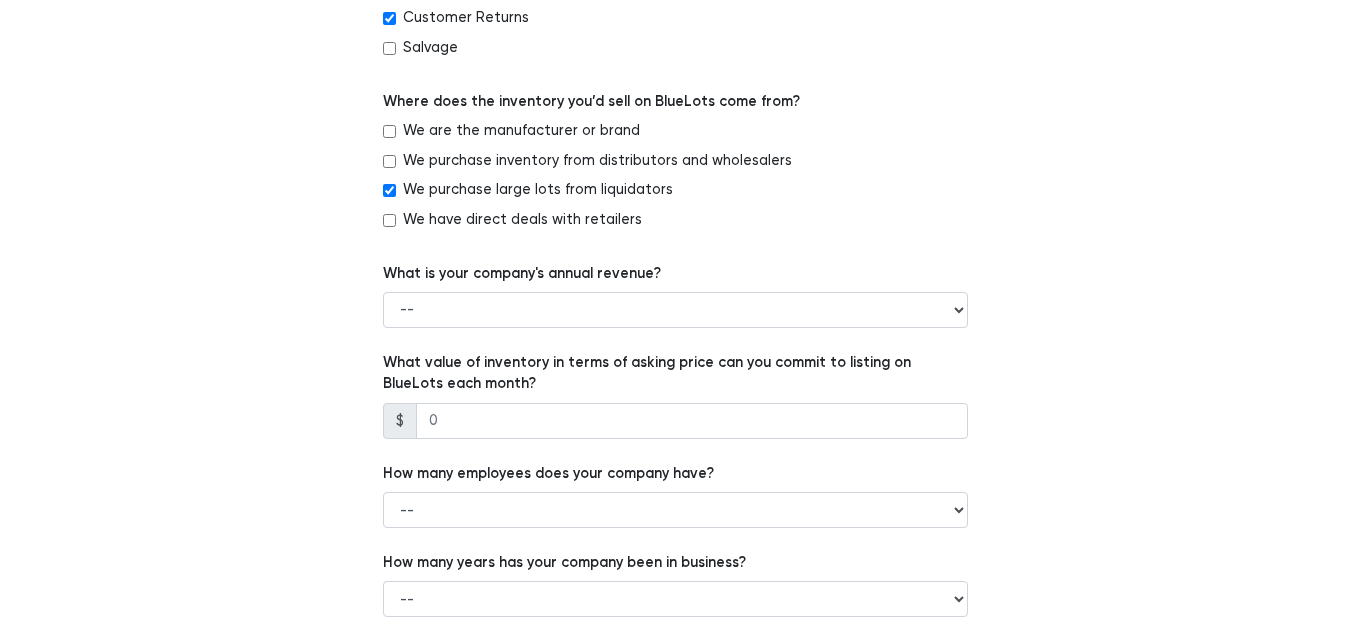 scroll, scrollTop: 1128, scrollLeft: 0, axis: vertical 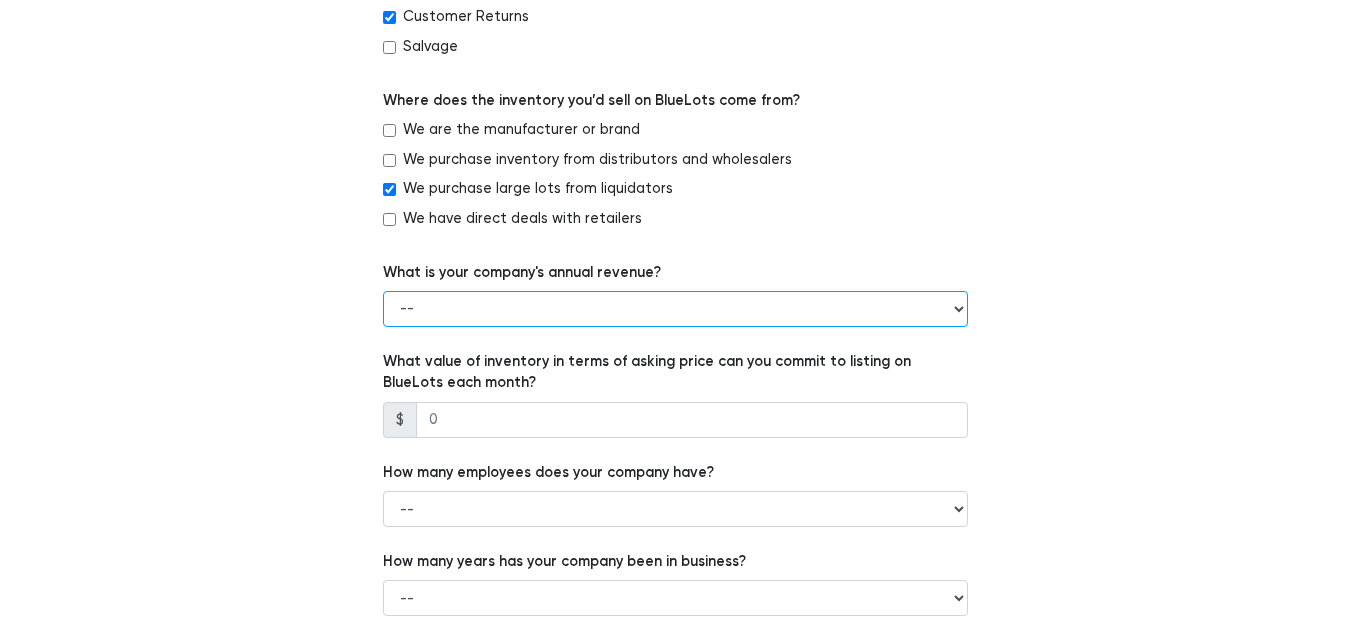 click on "--
Less than $100,000
$100,000 to $500,000
$500,000 to $1,000,000
$1,000,000 to $5,000,000
$5,000,000 to $10,000,000
More than $10,000,000" at bounding box center (675, 309) 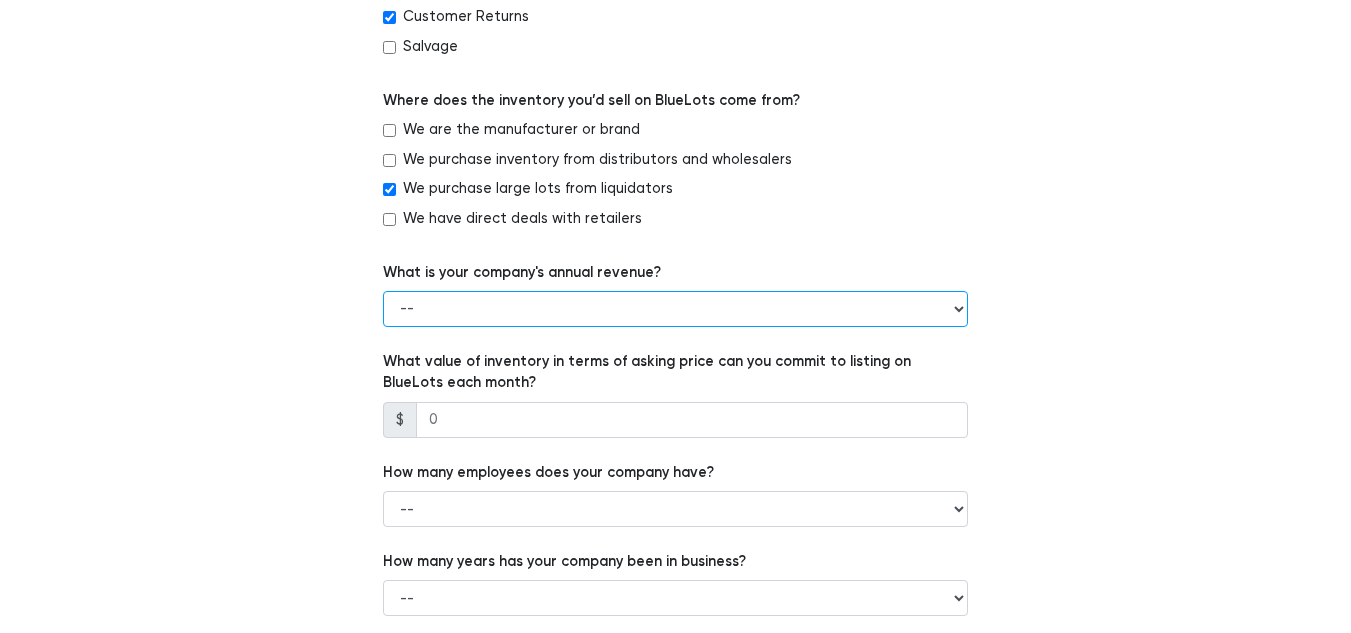 select on "$1,000,000 to $5,000,000" 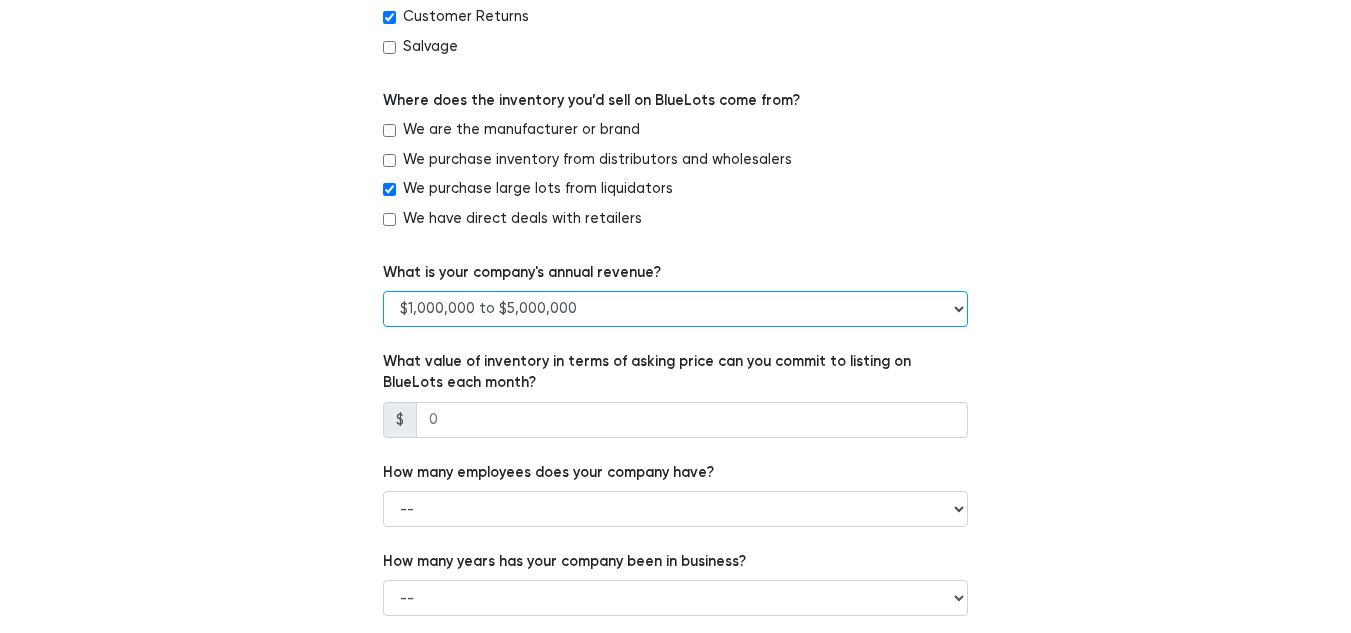 click on "--
Less than $100,000
$100,000 to $500,000
$500,000 to $1,000,000
$1,000,000 to $5,000,000
$5,000,000 to $10,000,000
More than $10,000,000" at bounding box center (675, 309) 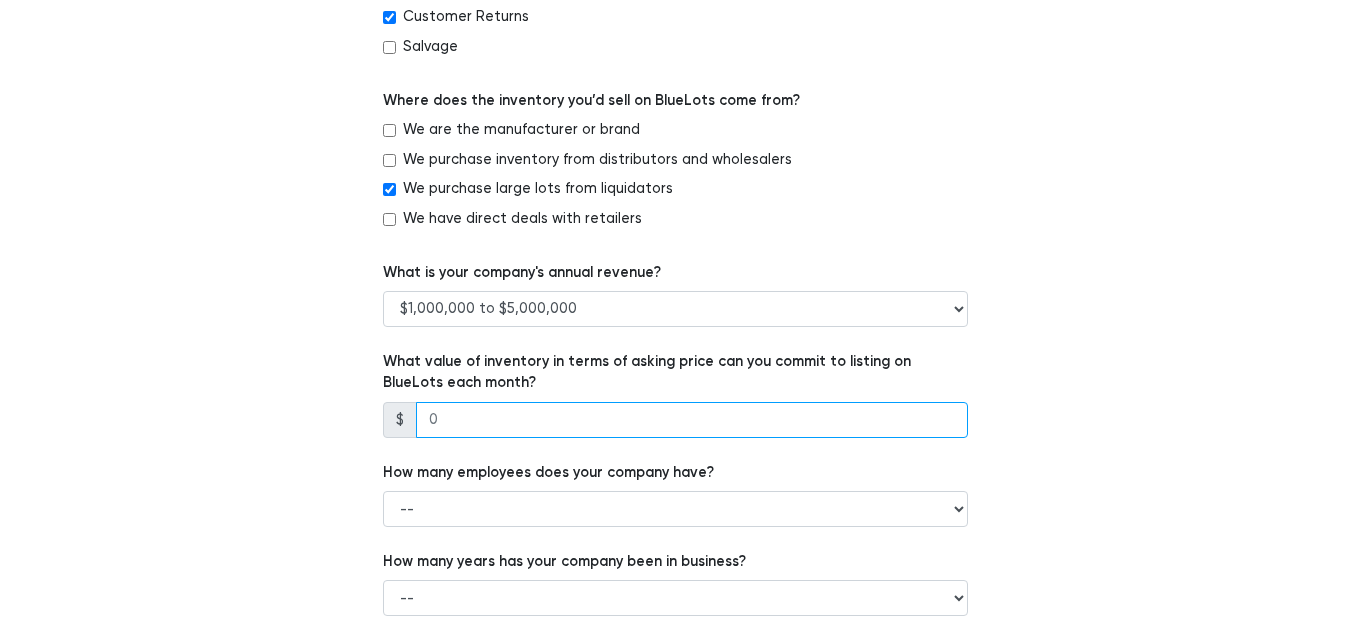 click at bounding box center [692, 420] 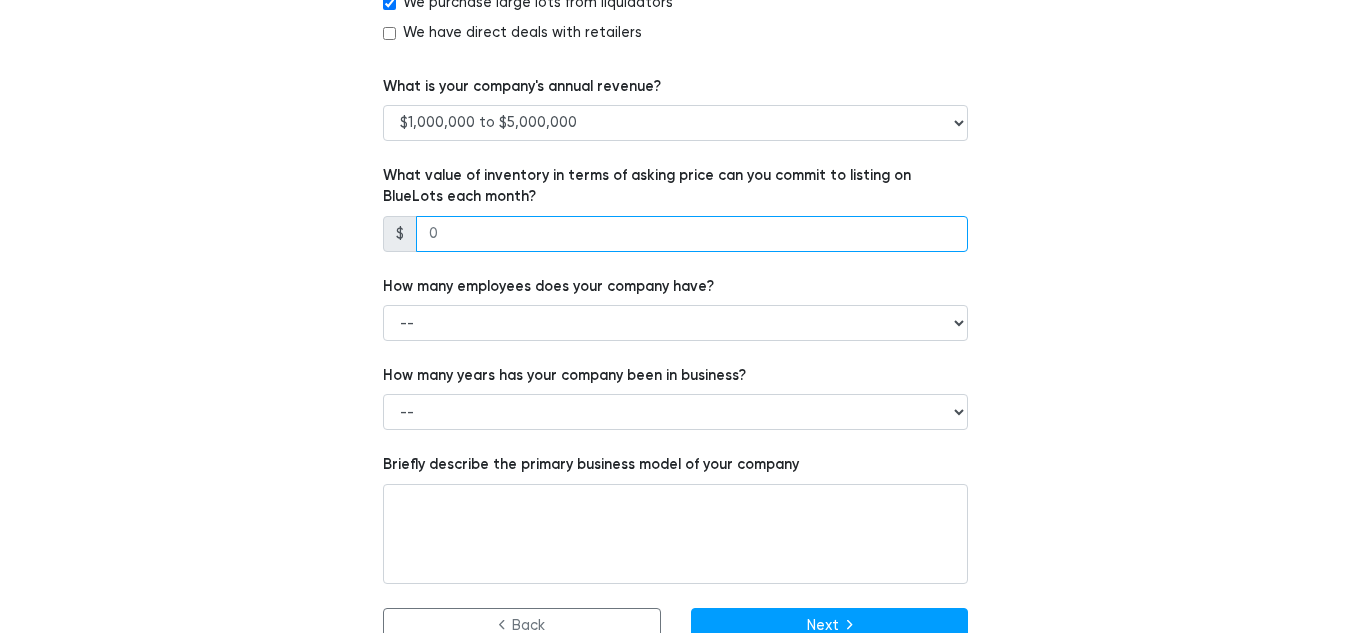 scroll, scrollTop: 1349, scrollLeft: 0, axis: vertical 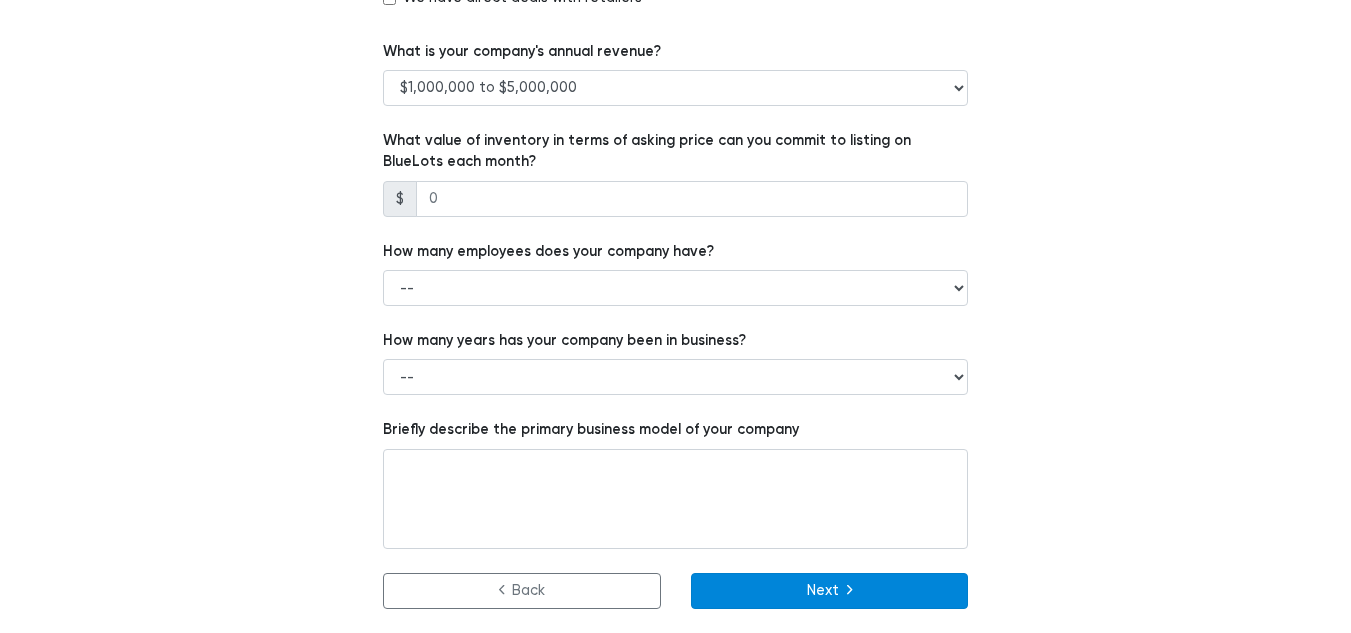click on "Next" at bounding box center (830, 591) 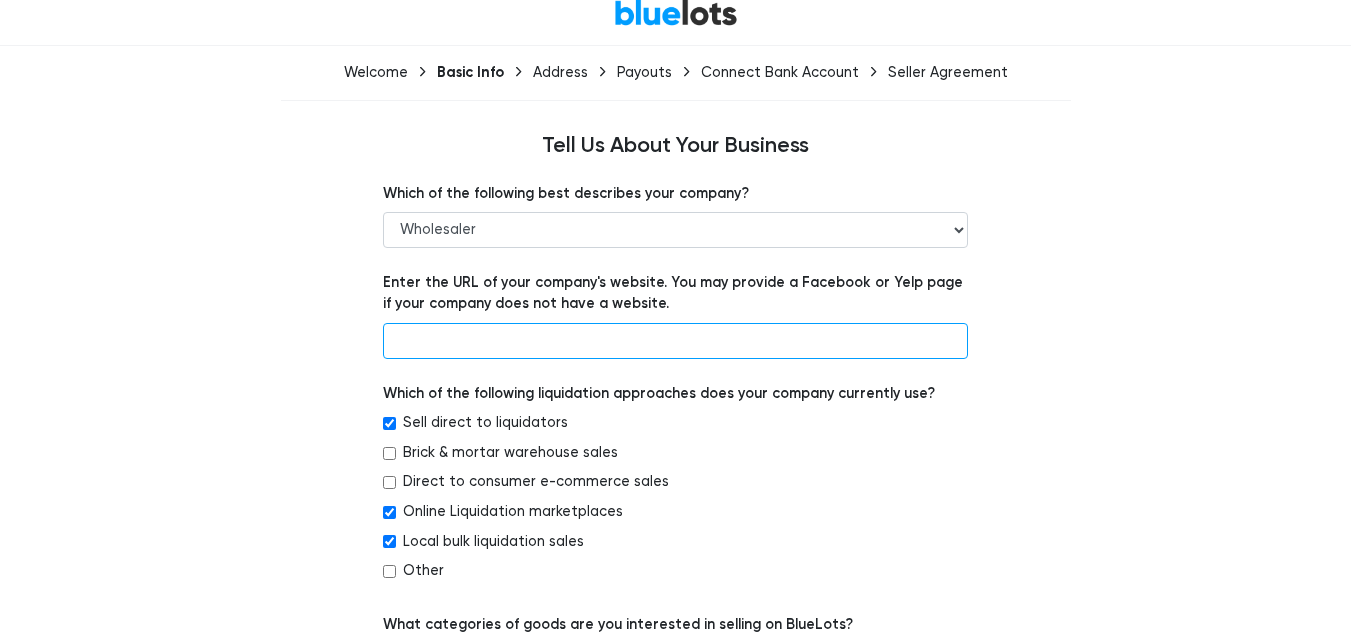 scroll, scrollTop: 0, scrollLeft: 0, axis: both 